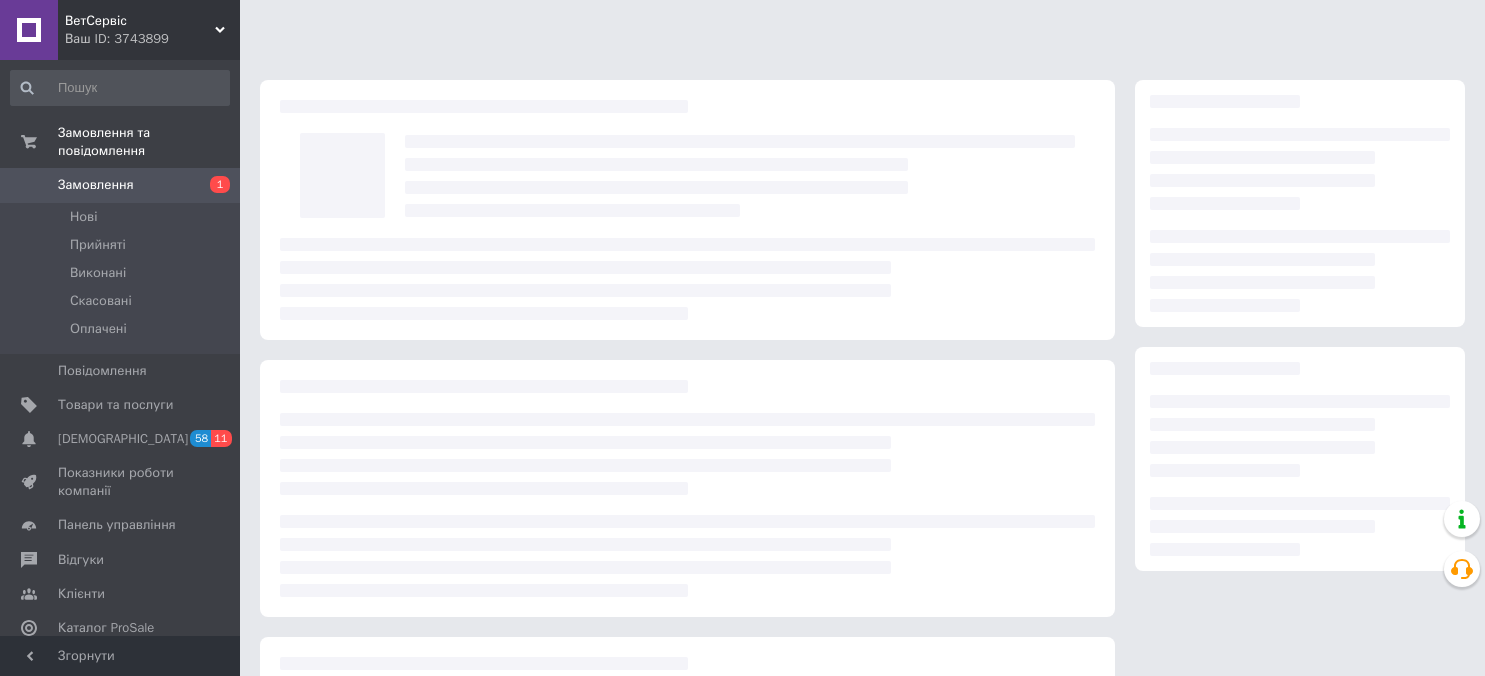 scroll, scrollTop: 0, scrollLeft: 0, axis: both 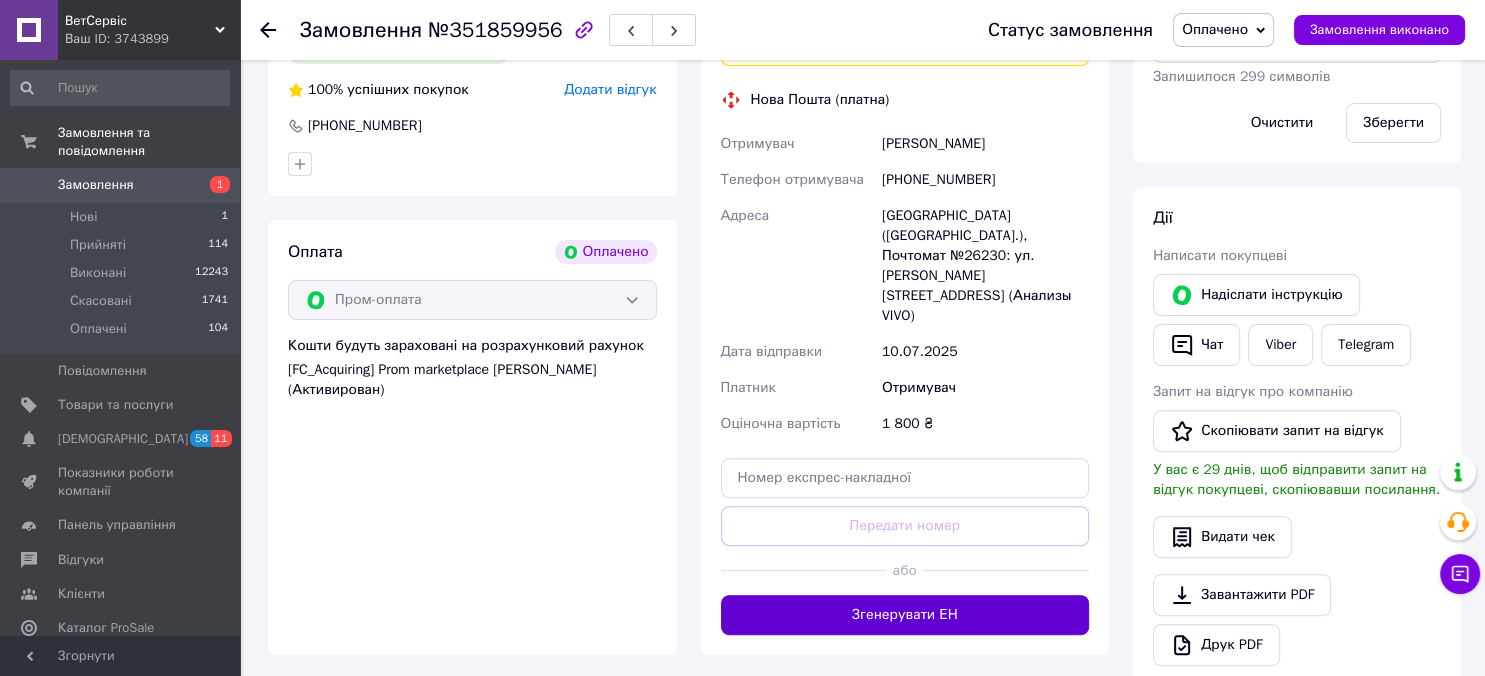 click on "Згенерувати ЕН" at bounding box center [905, 615] 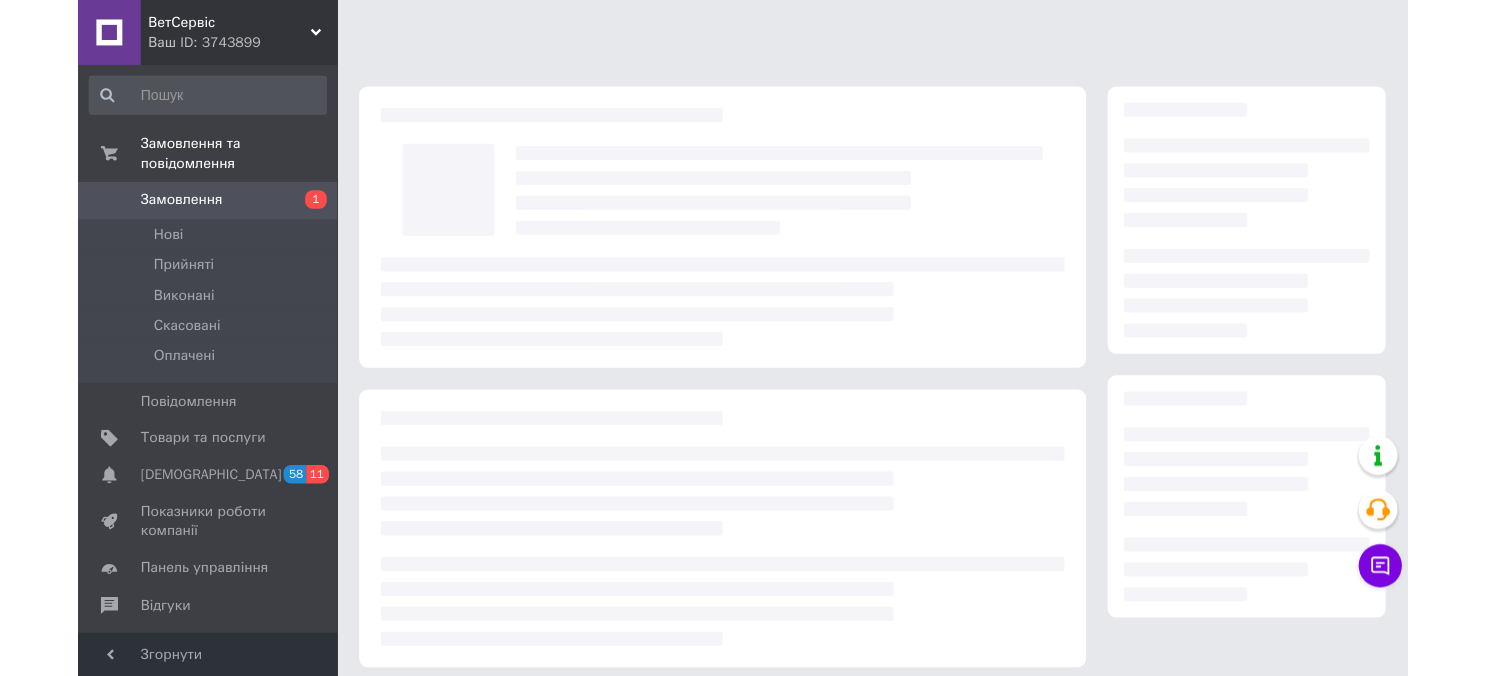 scroll, scrollTop: 0, scrollLeft: 0, axis: both 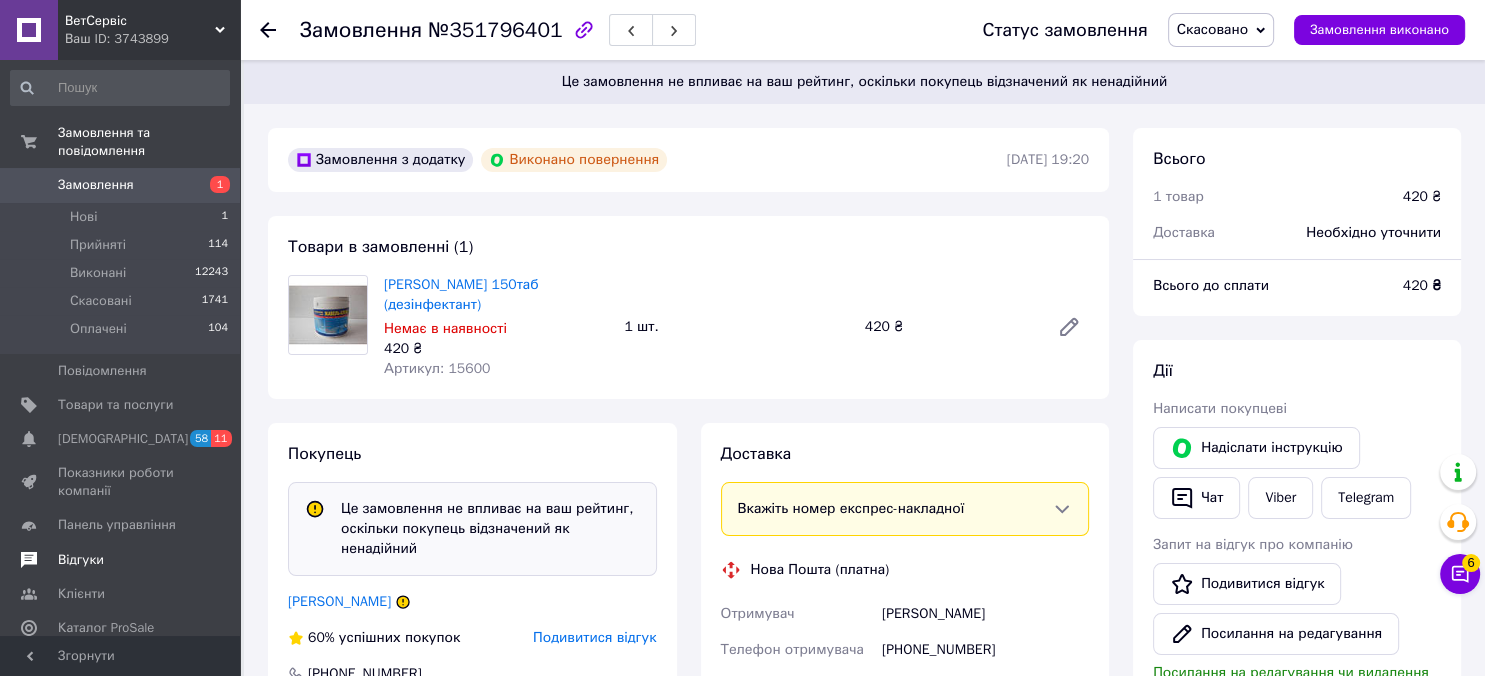 click on "Відгуки" at bounding box center [81, 560] 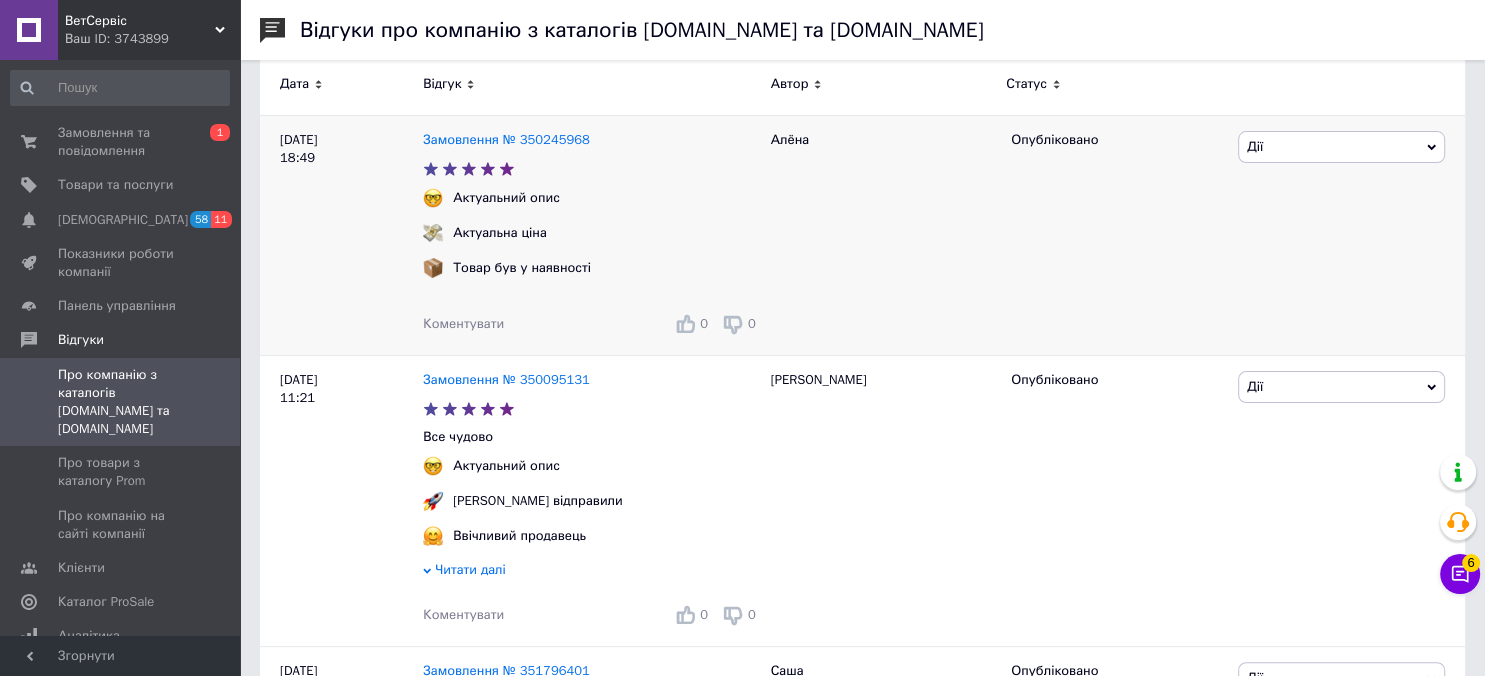 scroll, scrollTop: 633, scrollLeft: 0, axis: vertical 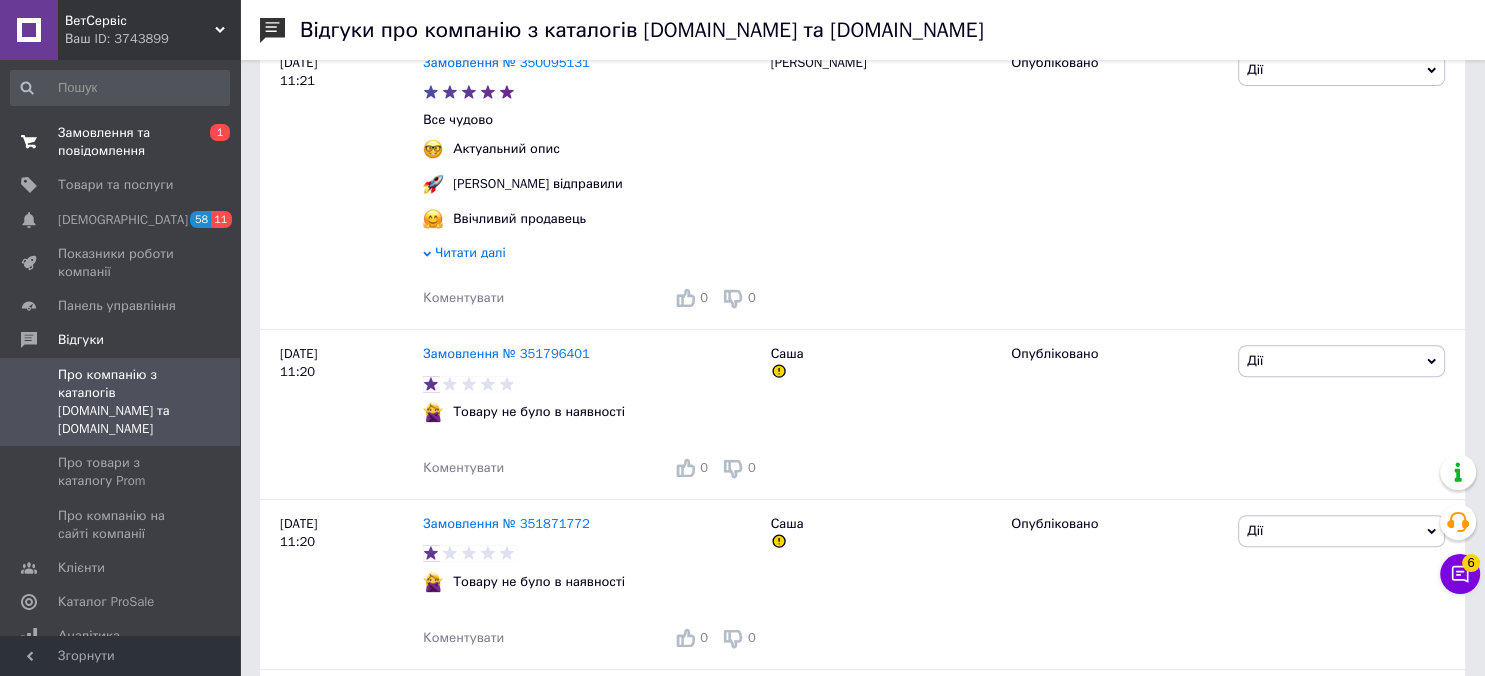 click on "Замовлення та повідомлення" at bounding box center [121, 142] 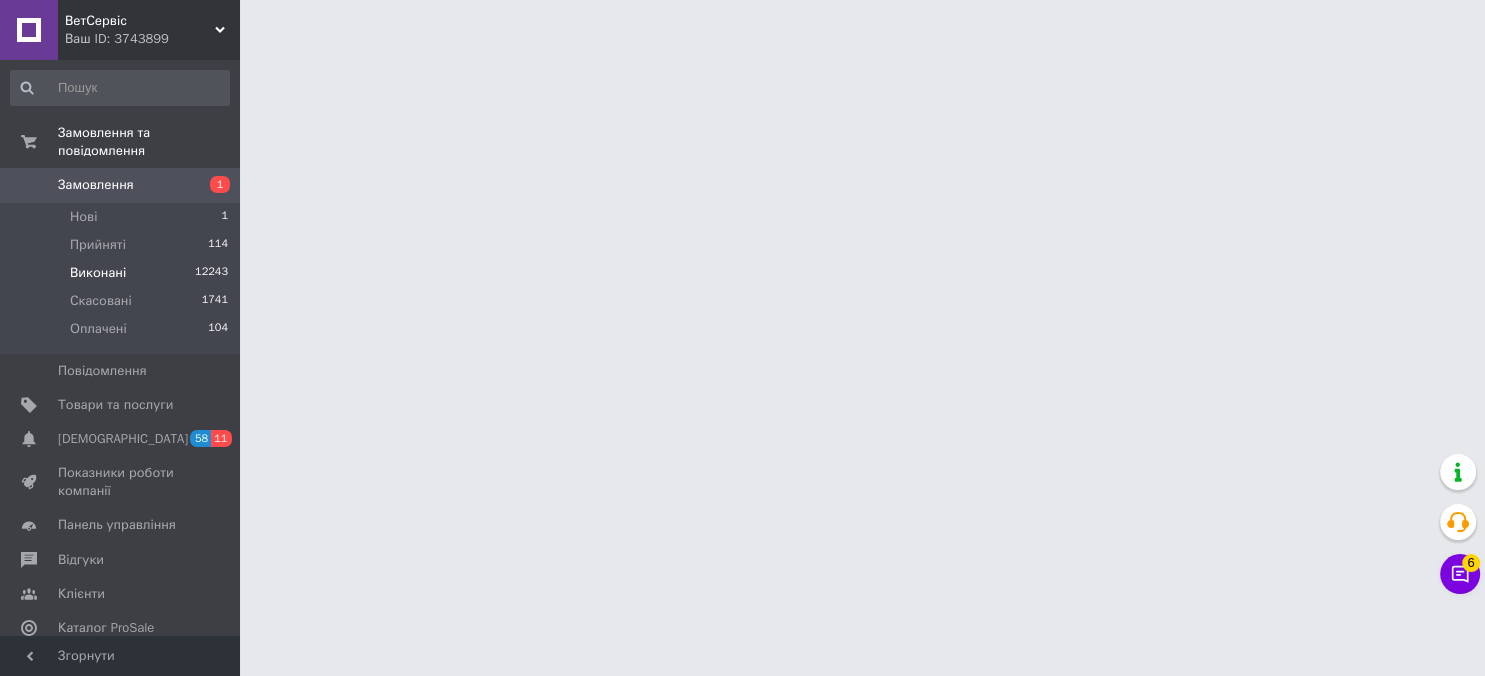 scroll, scrollTop: 0, scrollLeft: 0, axis: both 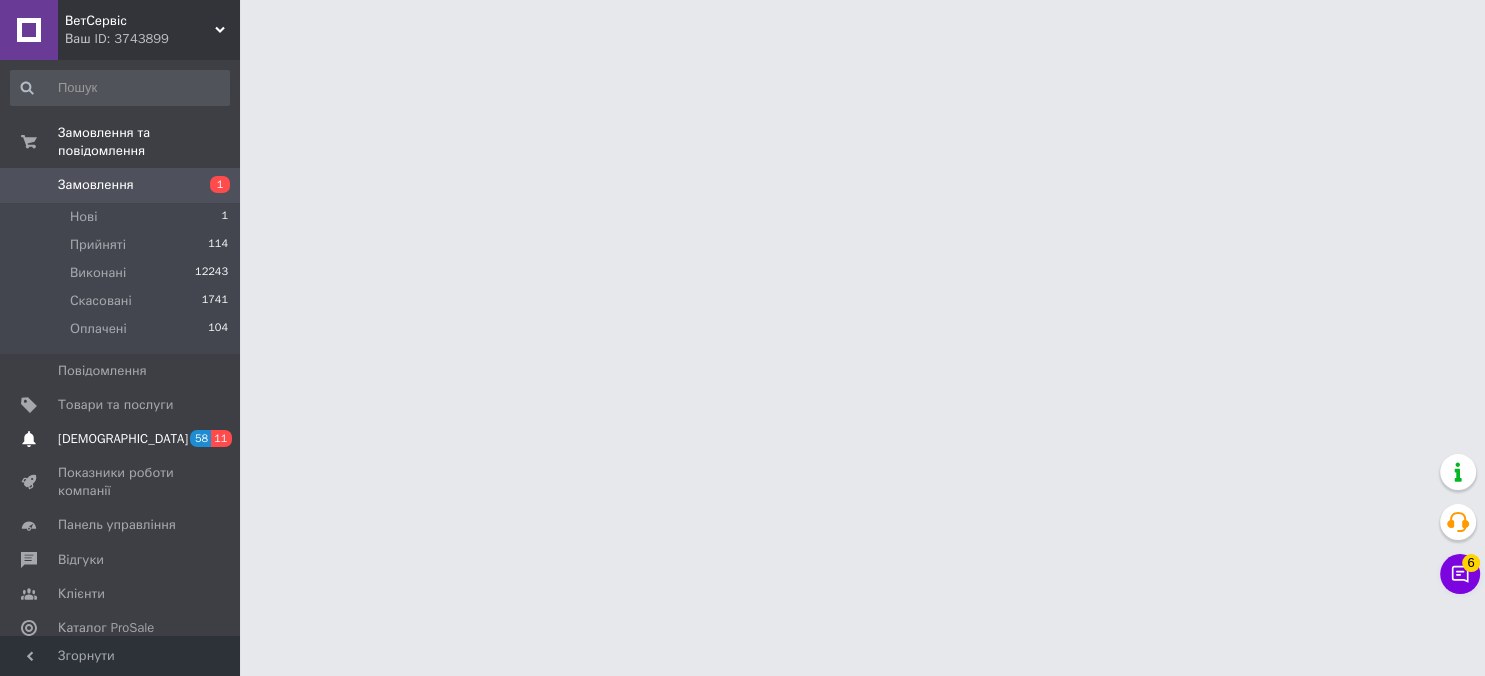 click on "[DEMOGRAPHIC_DATA]" at bounding box center (123, 439) 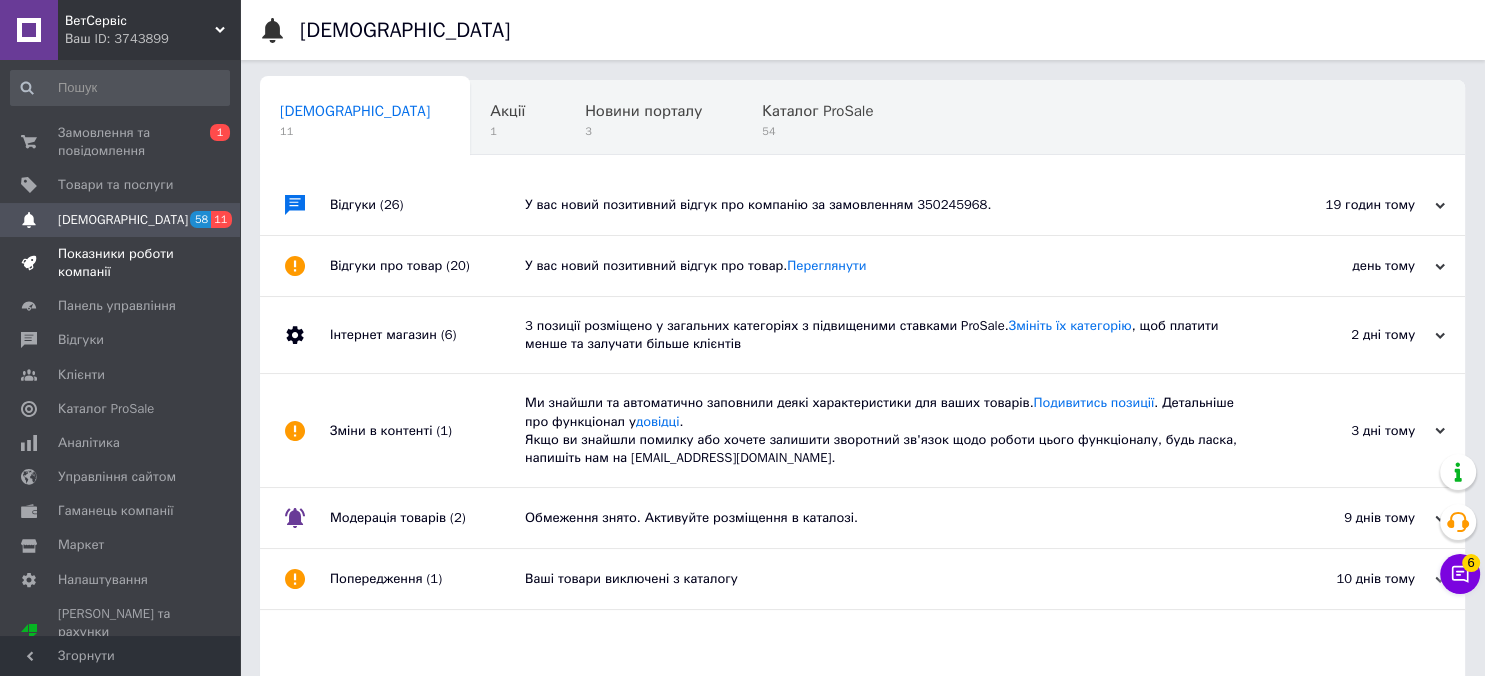 click on "Показники роботи компанії" at bounding box center [121, 263] 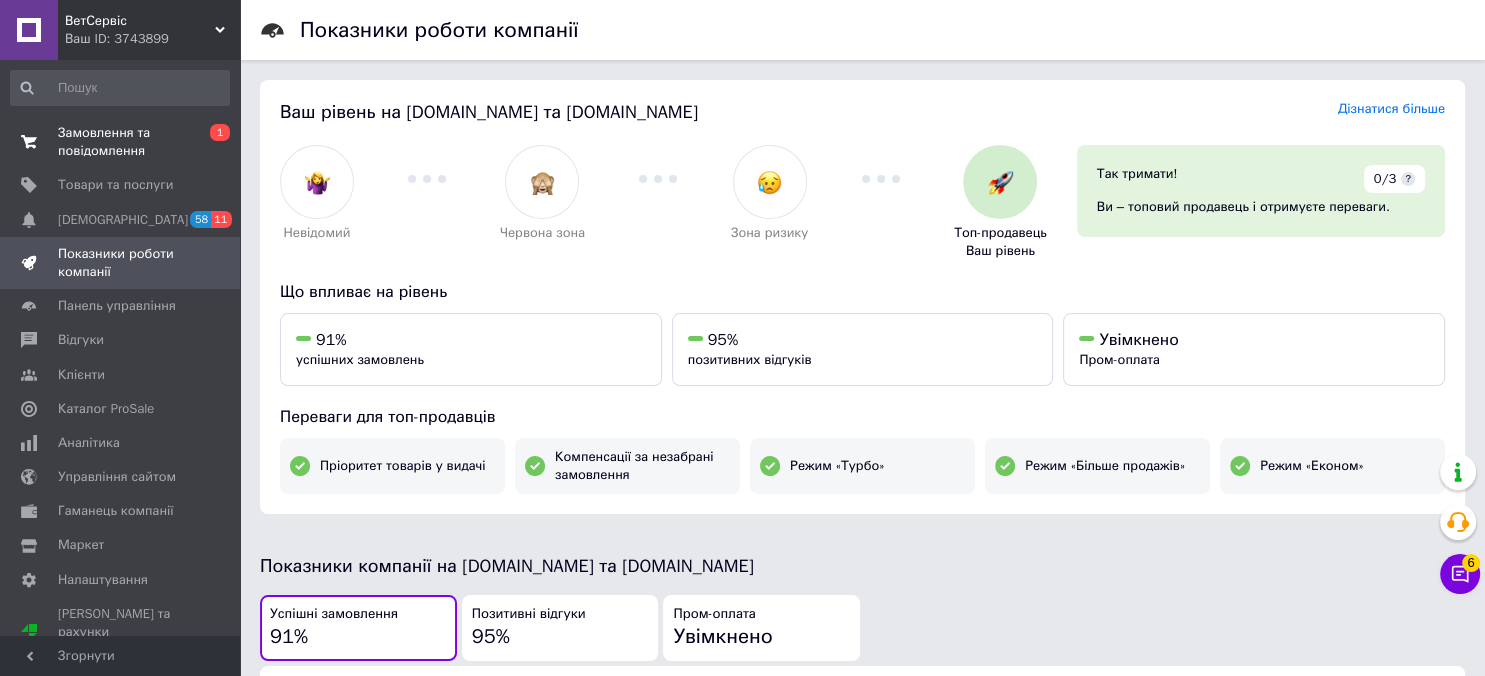 click on "Замовлення та повідомлення" at bounding box center [121, 142] 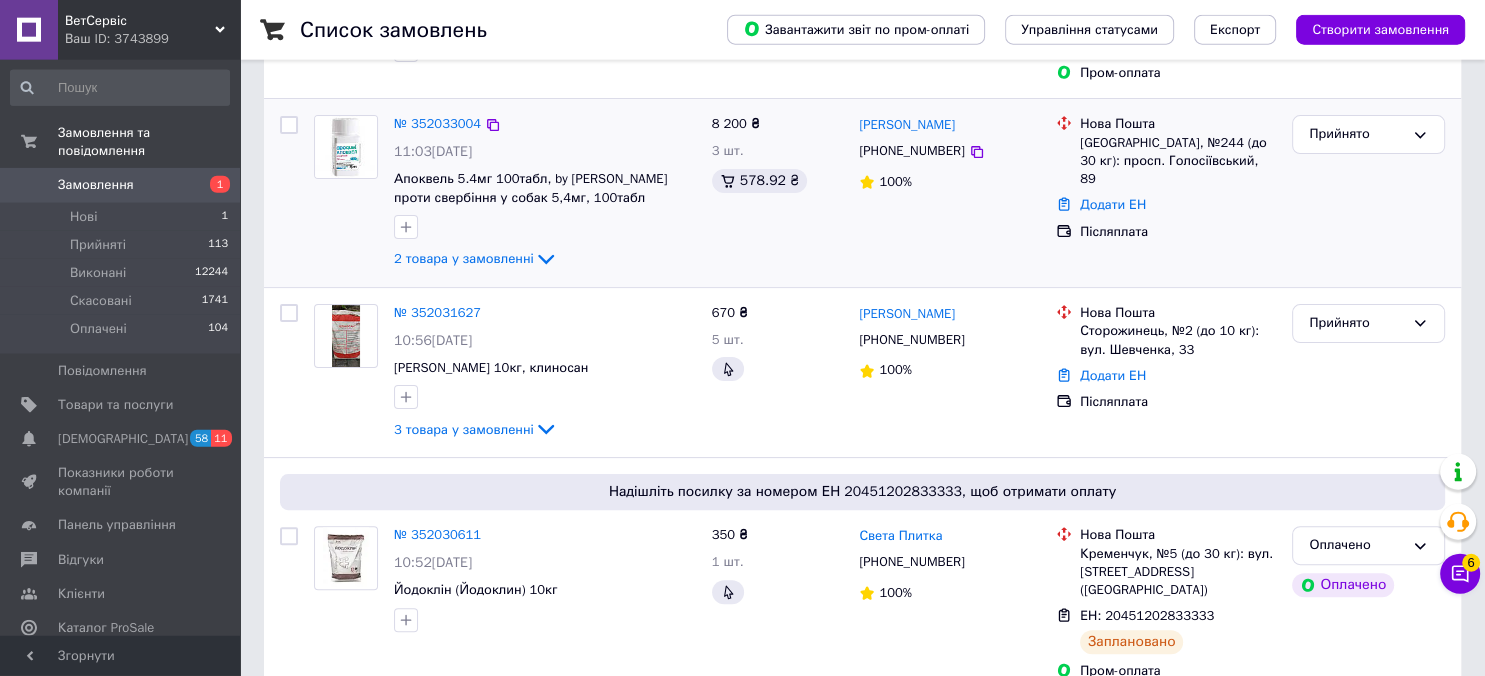 scroll, scrollTop: 528, scrollLeft: 0, axis: vertical 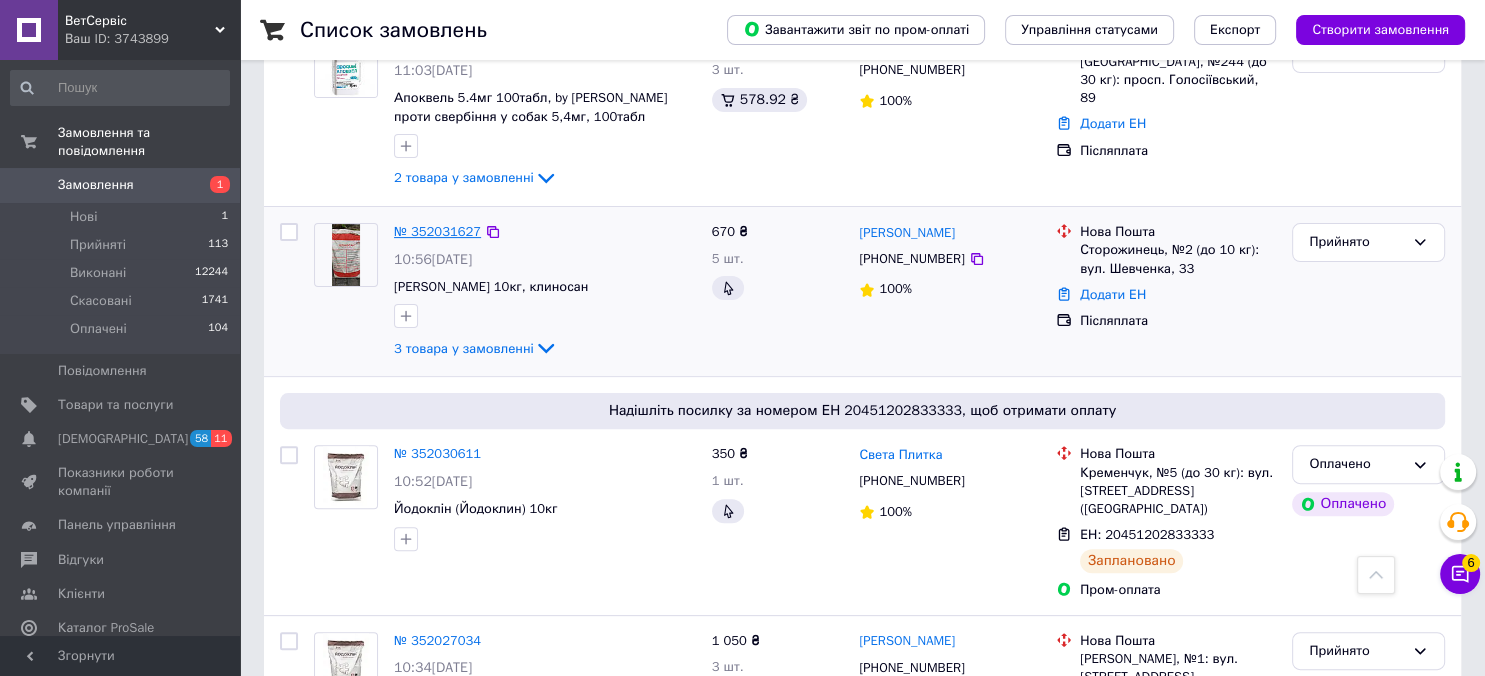 click on "№ 352031627" at bounding box center [437, 231] 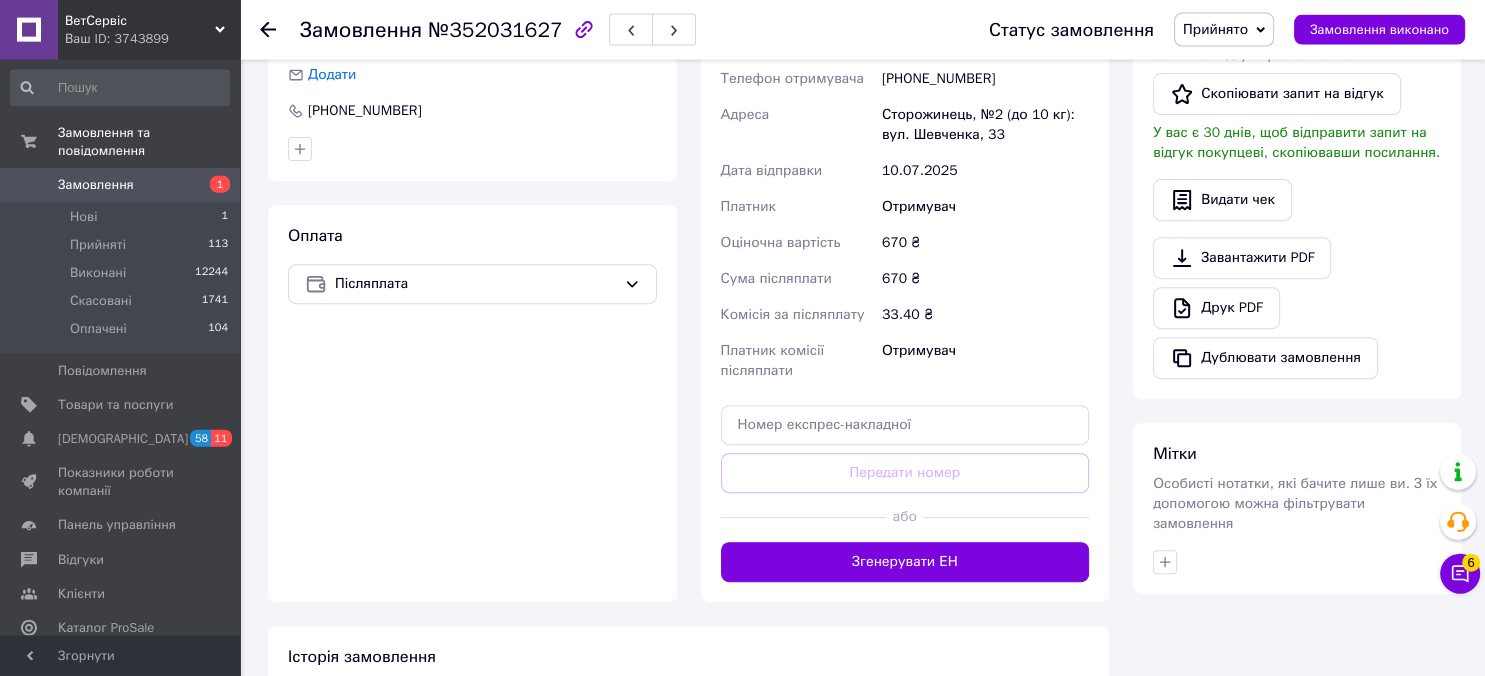 scroll, scrollTop: 739, scrollLeft: 0, axis: vertical 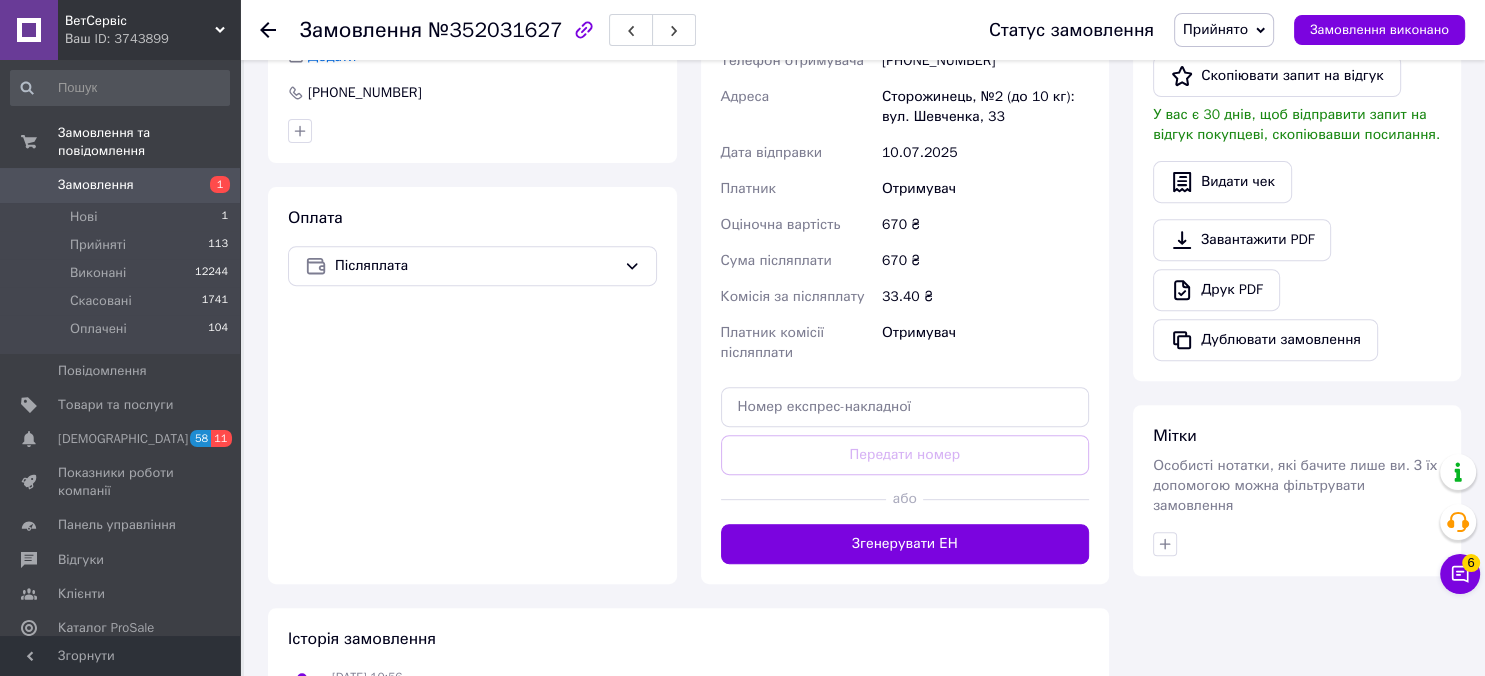 click on "Доставка Редагувати Нова Пошта (платна) Отримувач Іліка Василь Телефон отримувача +380982148430 Адреса Сторожинець, №2 (до 10 кг): вул. Шевченка, 33 Дата відправки 10.07.2025 Платник Отримувач Оціночна вартість 670 ₴ Сума післяплати 670 ₴ Комісія за післяплату 33.40 ₴ Платник комісії післяплати Отримувач Передати номер або Згенерувати ЕН Платник Отримувач Відправник Прізвище отримувача Іліка Ім'я отримувача Василь По батькові отримувача Телефон отримувача +380982148430 Тип доставки У відділенні Кур'єром В поштоматі Місто Сторожинець Відділення №2 (до 10 кг): вул. Шевченка, 33 <" at bounding box center [905, 234] 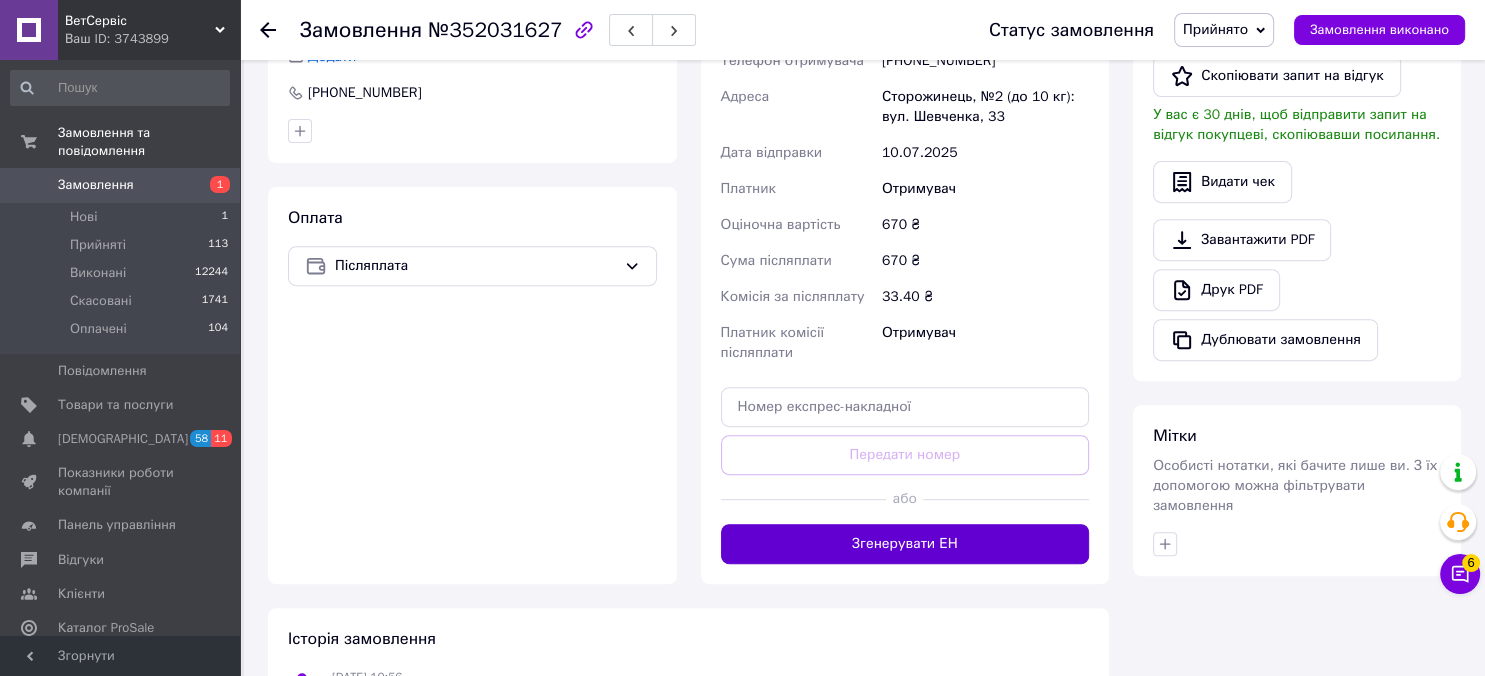 click on "Згенерувати ЕН" at bounding box center (905, 544) 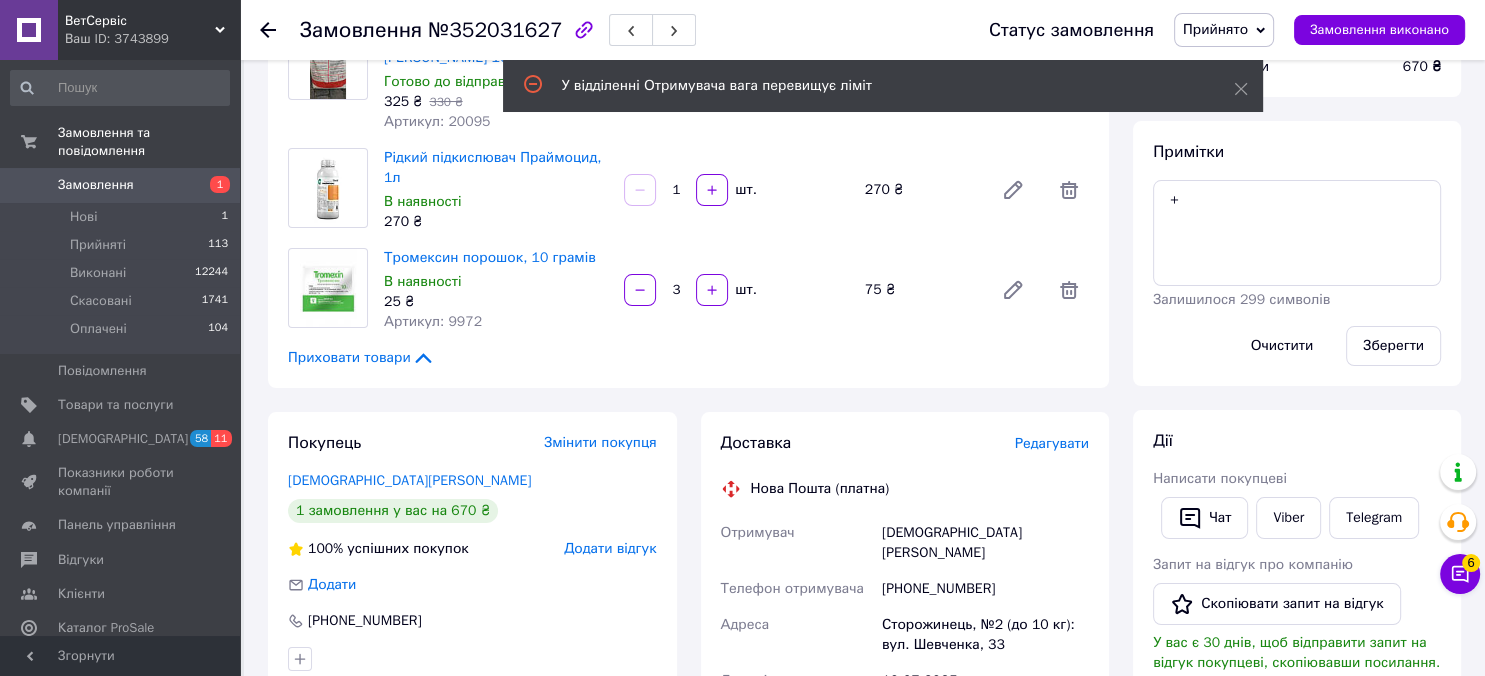 scroll, scrollTop: 316, scrollLeft: 0, axis: vertical 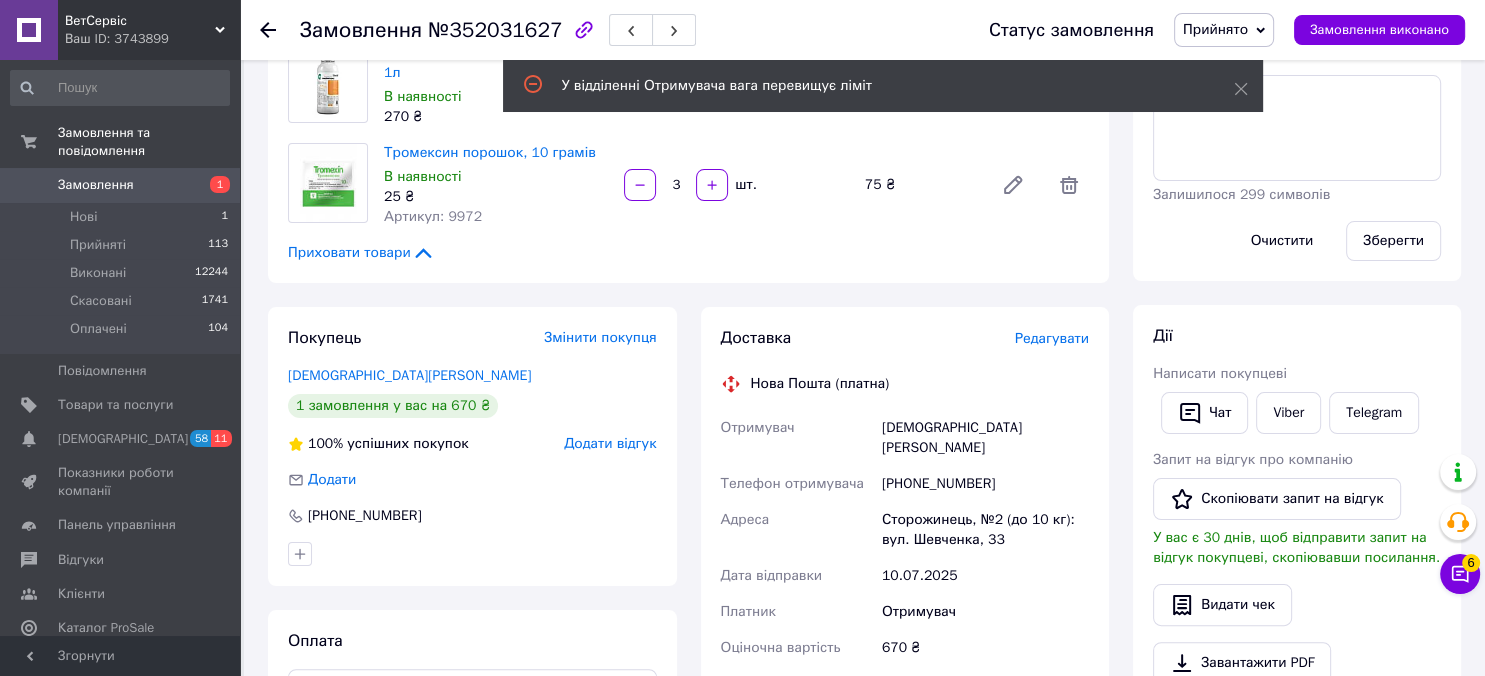 click on "Редагувати" at bounding box center [1052, 338] 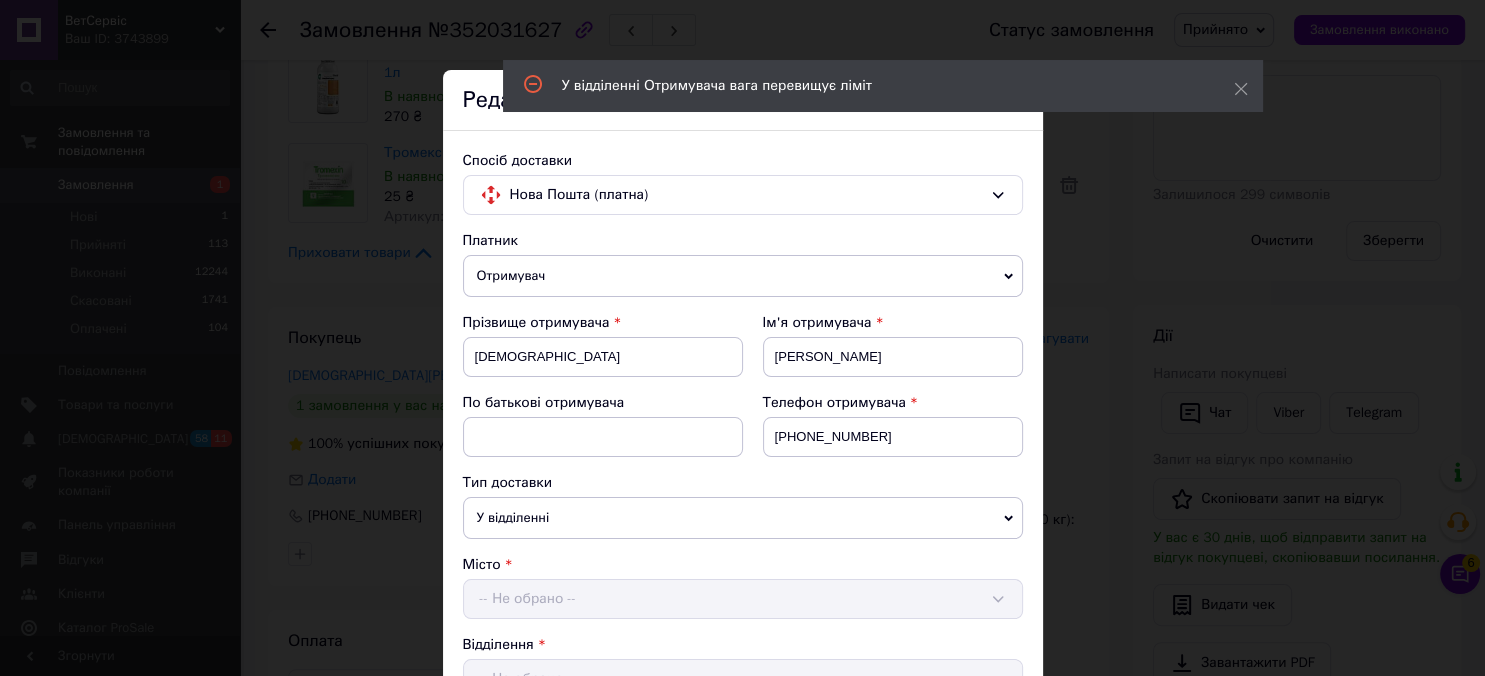 scroll, scrollTop: 844, scrollLeft: 0, axis: vertical 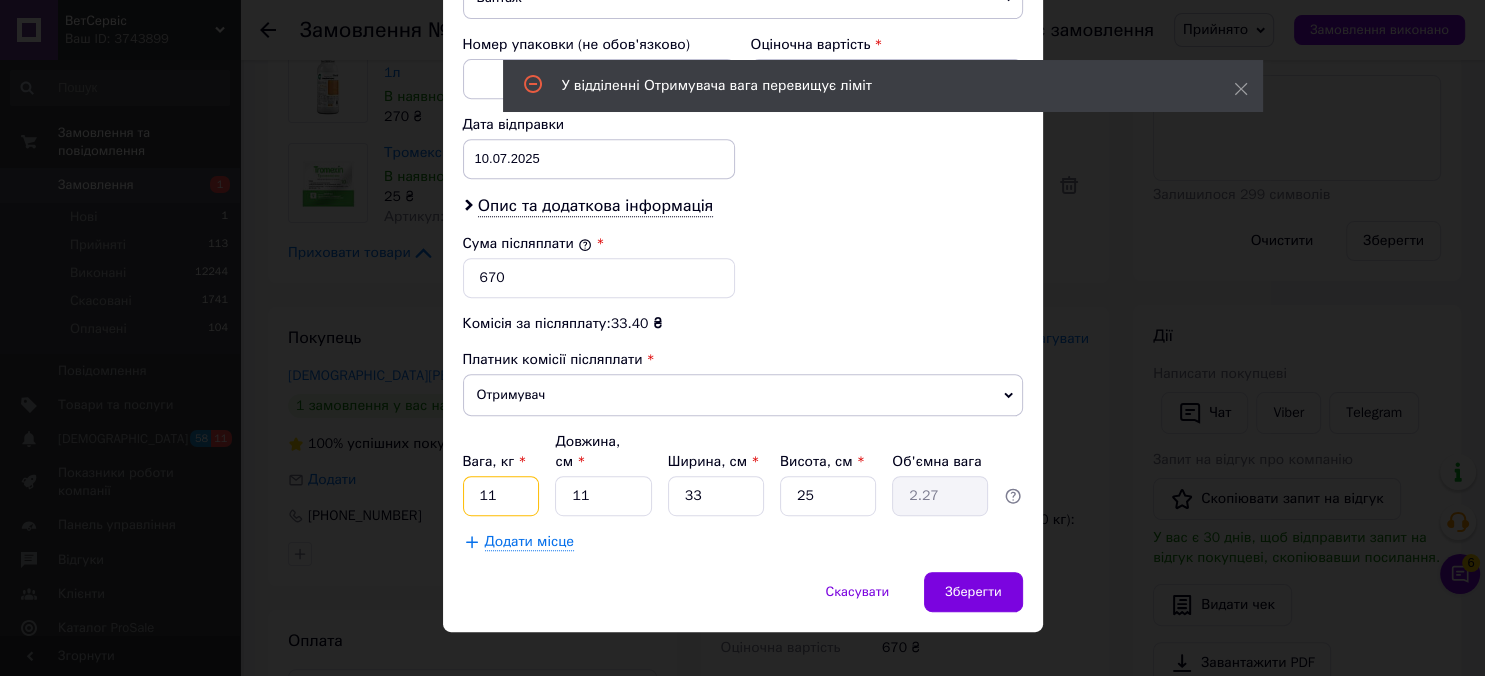 click on "11" at bounding box center [501, 496] 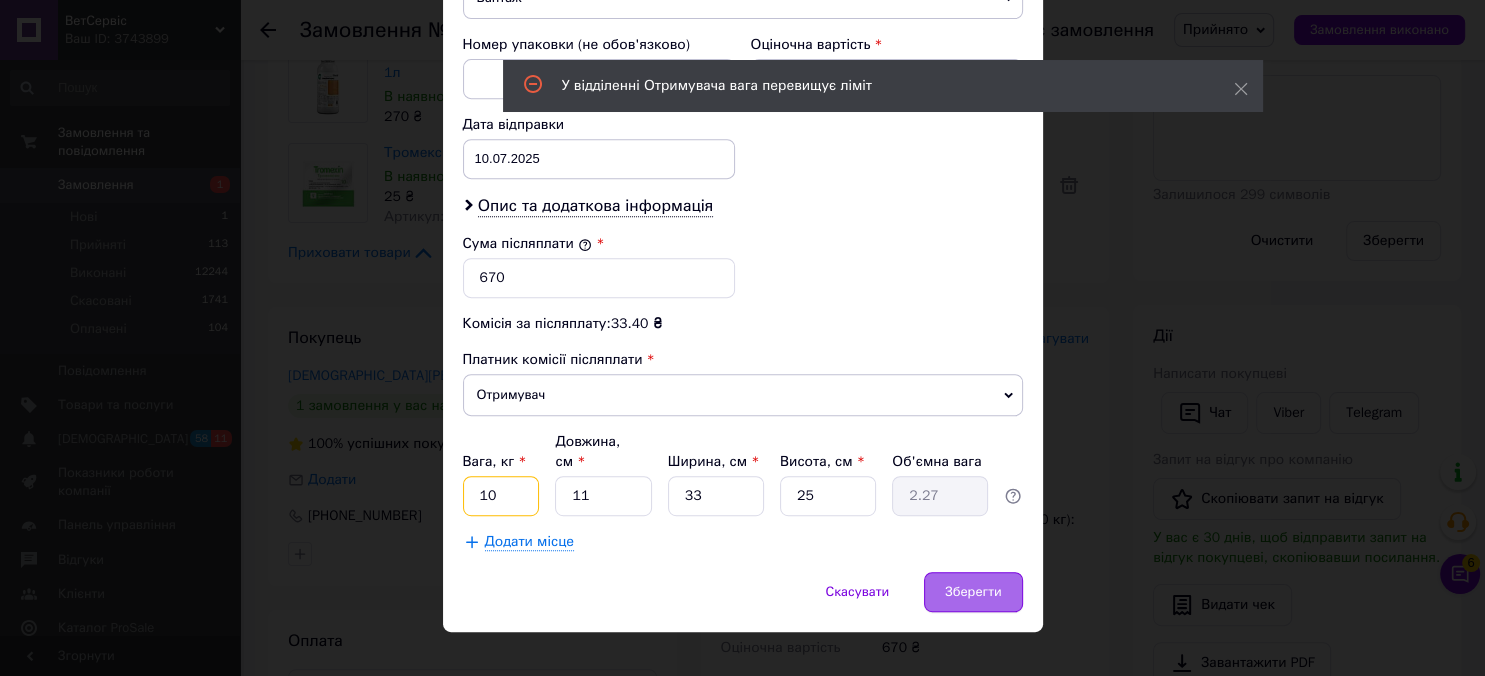 type on "10" 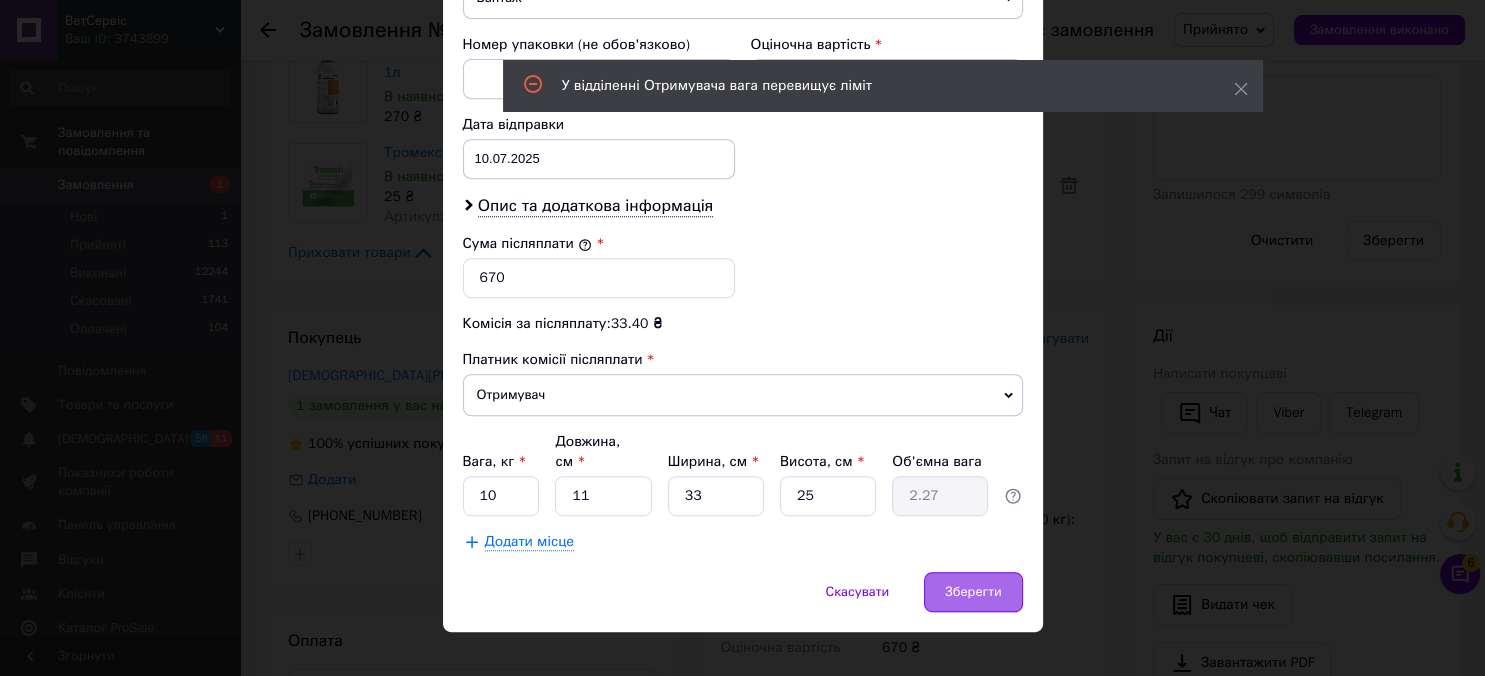 click on "Зберегти" at bounding box center (973, 592) 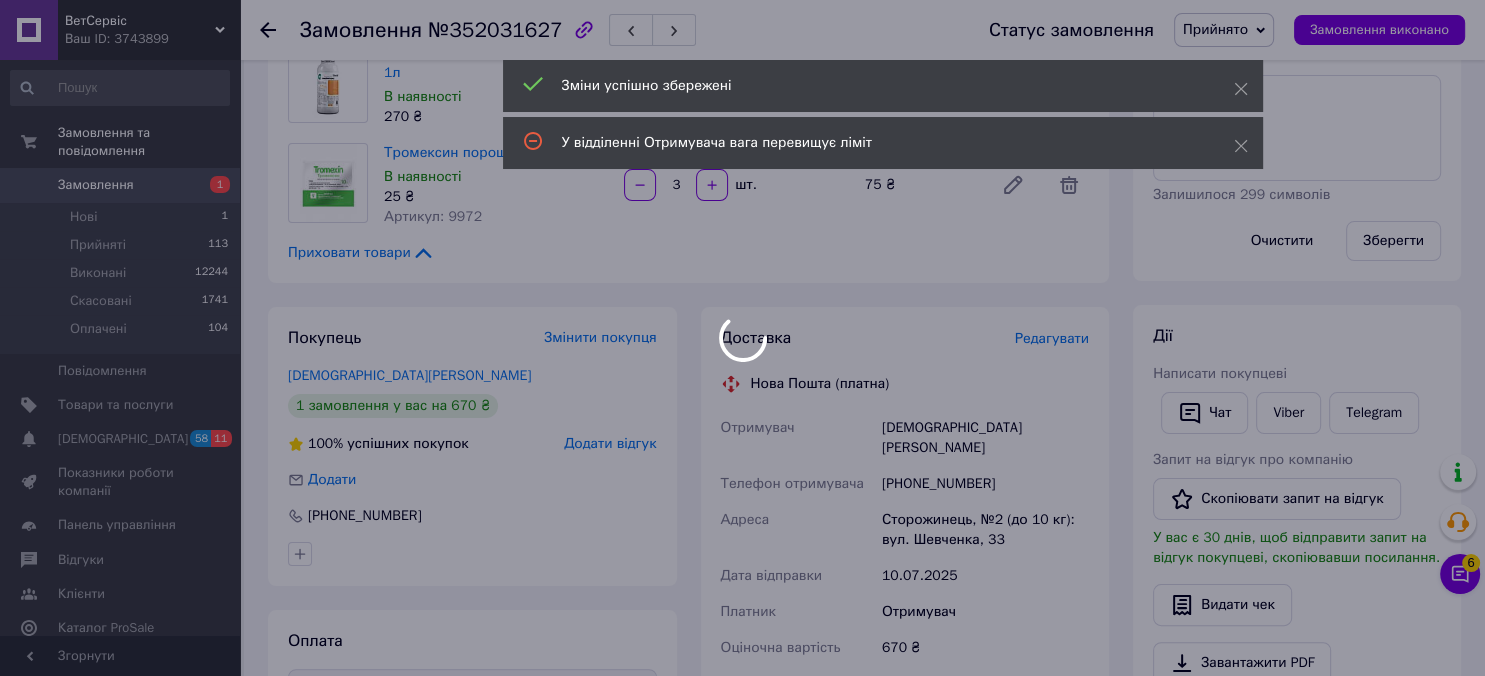 scroll, scrollTop: 950, scrollLeft: 0, axis: vertical 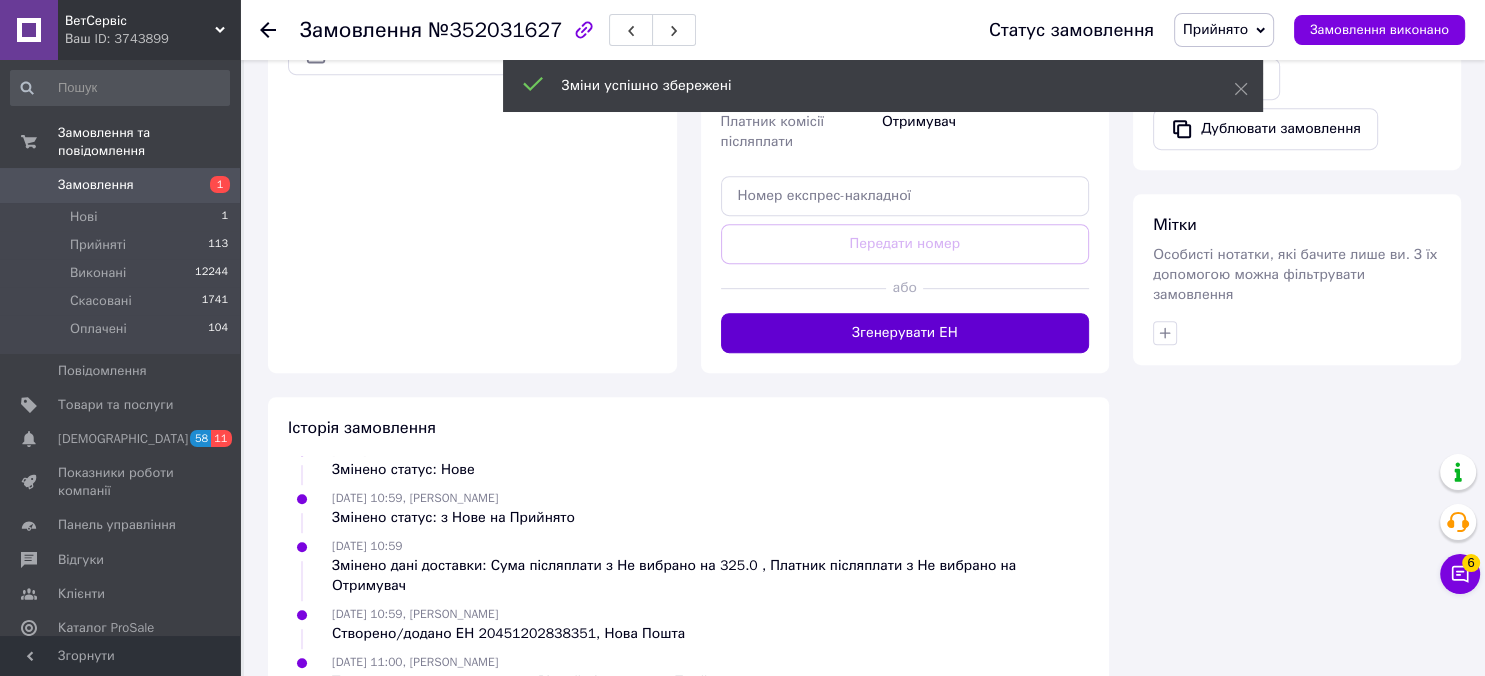 click on "Згенерувати ЕН" at bounding box center (905, 333) 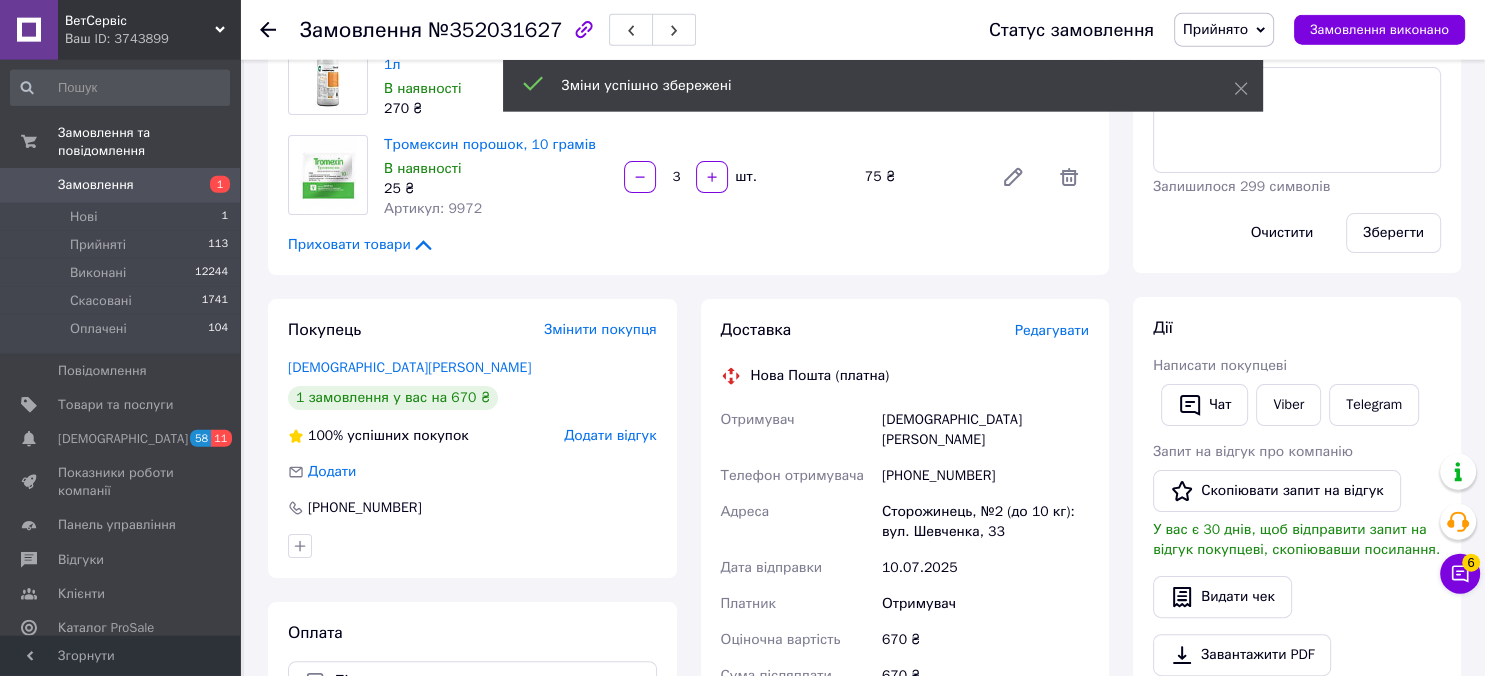 scroll, scrollTop: 316, scrollLeft: 0, axis: vertical 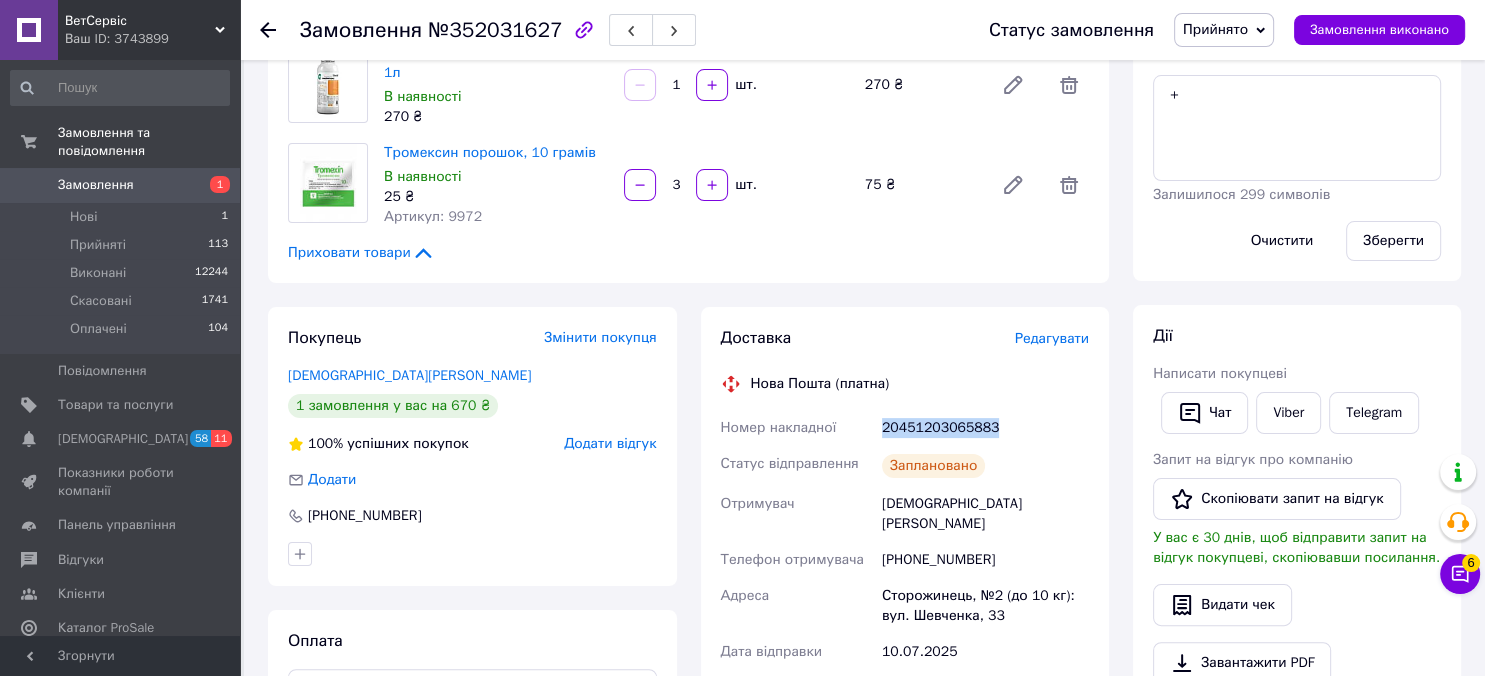 drag, startPoint x: 1010, startPoint y: 406, endPoint x: 878, endPoint y: 406, distance: 132 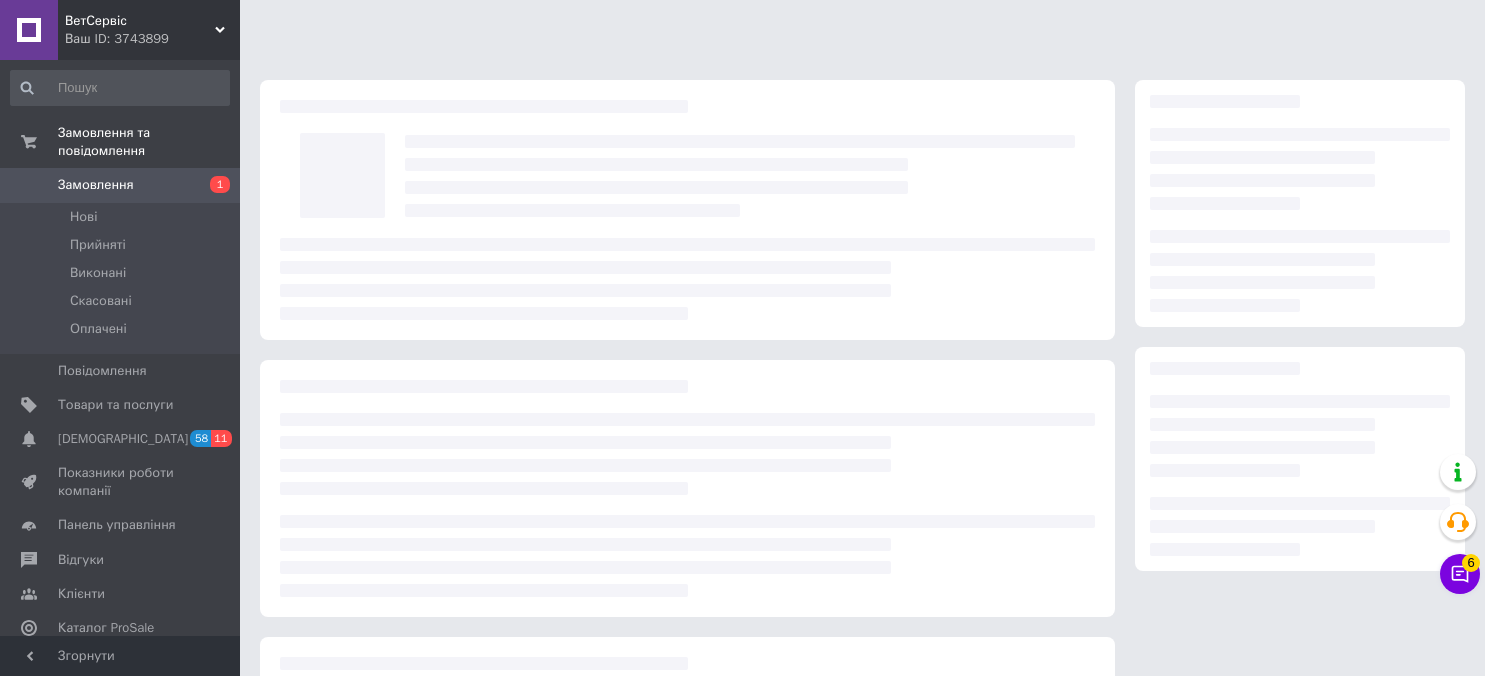 scroll, scrollTop: 0, scrollLeft: 0, axis: both 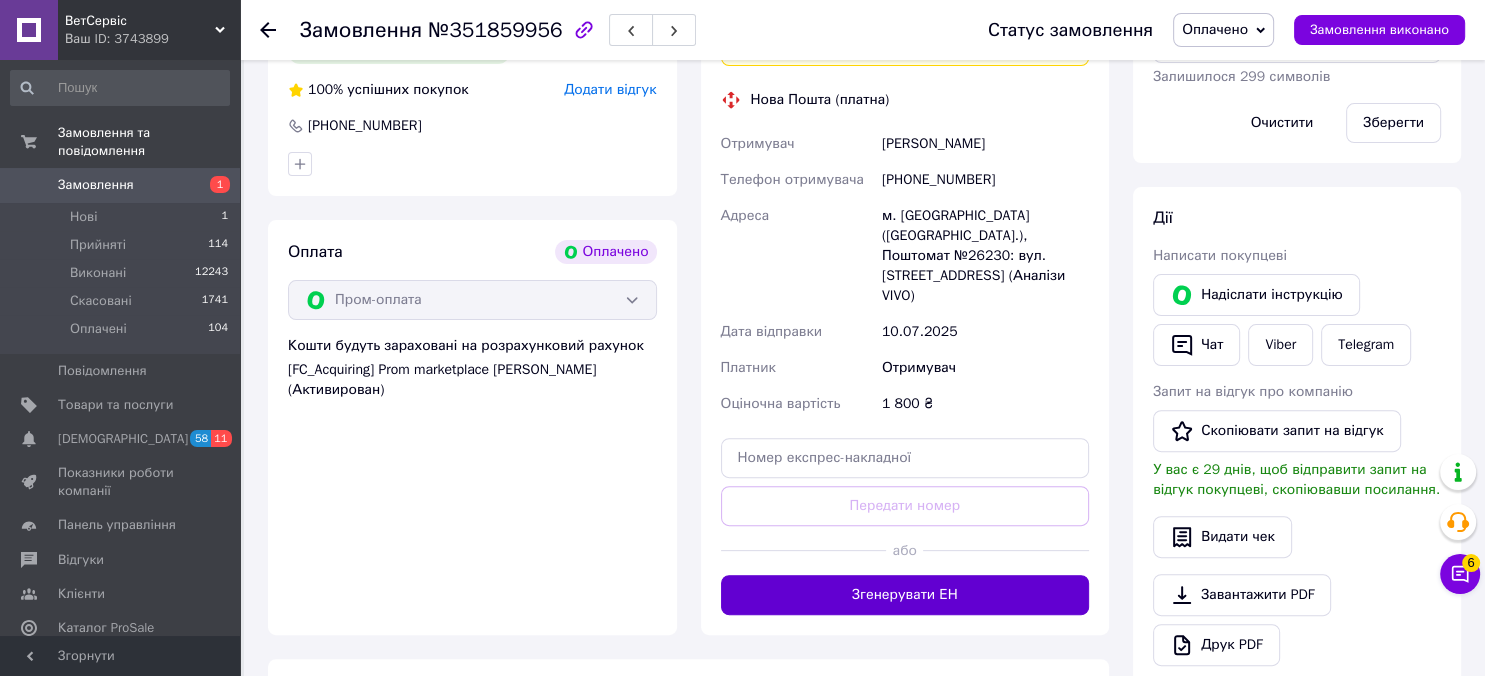 click on "Згенерувати ЕН" at bounding box center (905, 595) 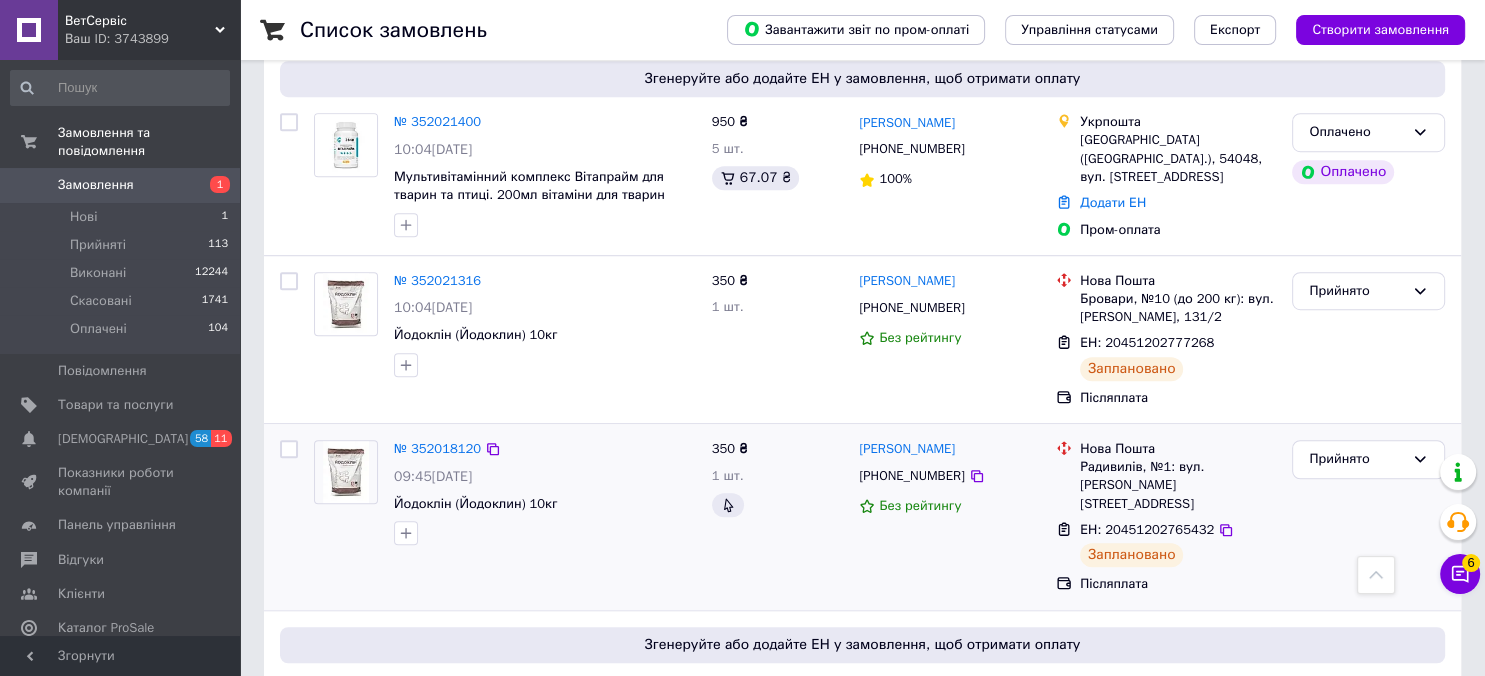 scroll, scrollTop: 1584, scrollLeft: 0, axis: vertical 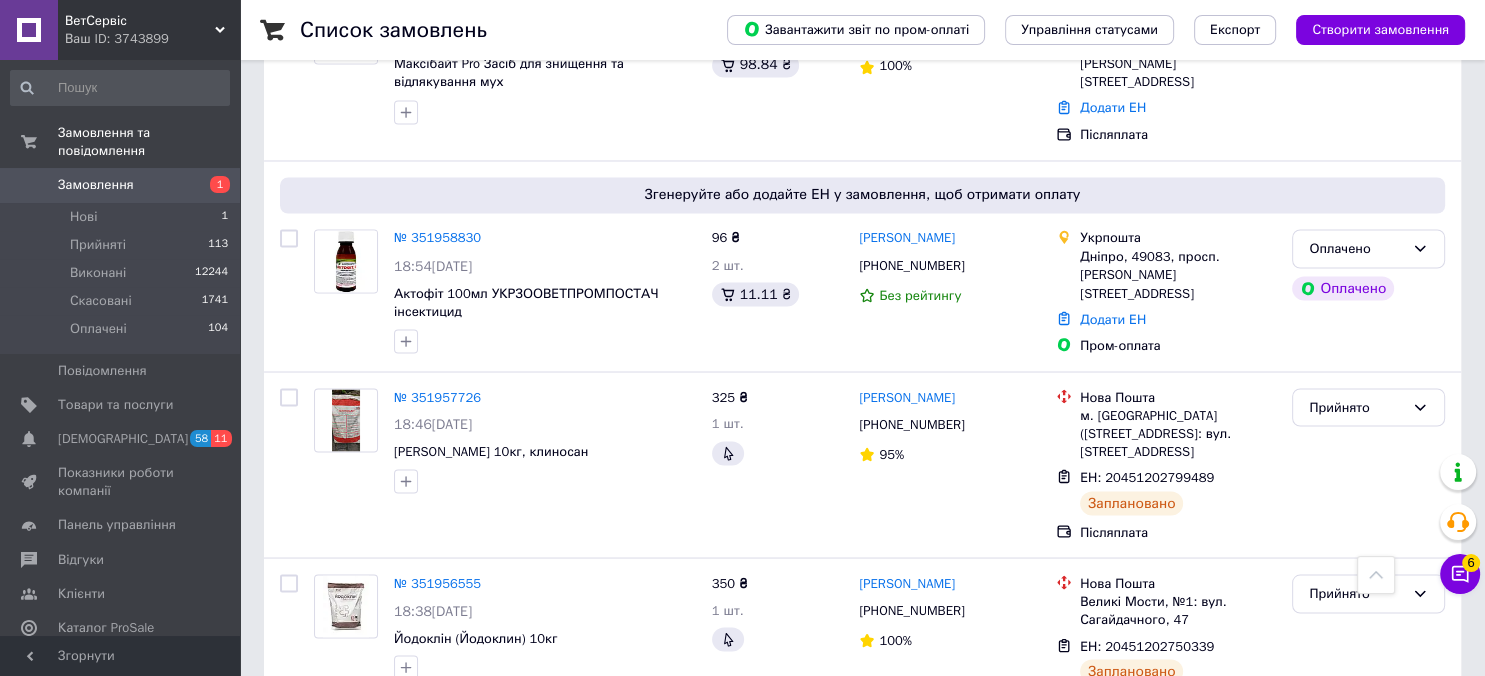click on "2" at bounding box center [327, 770] 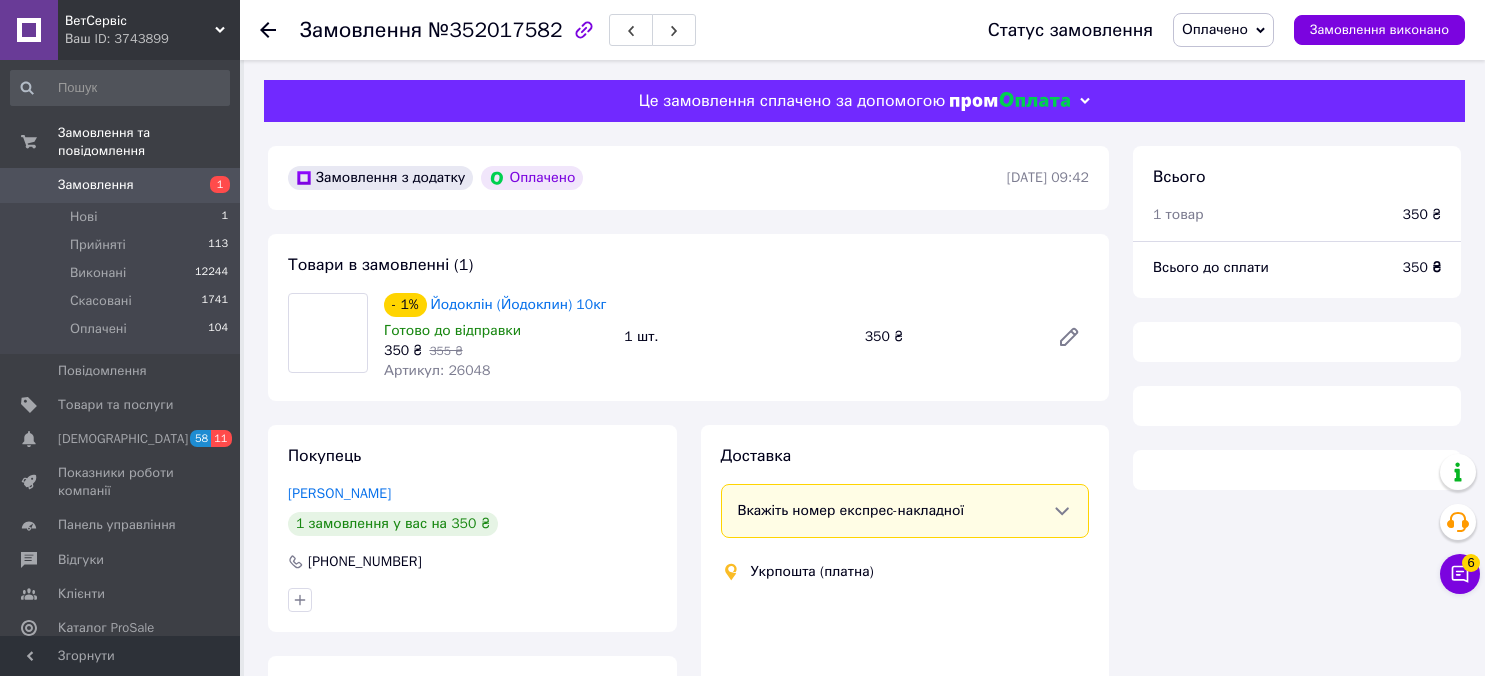scroll, scrollTop: 0, scrollLeft: 0, axis: both 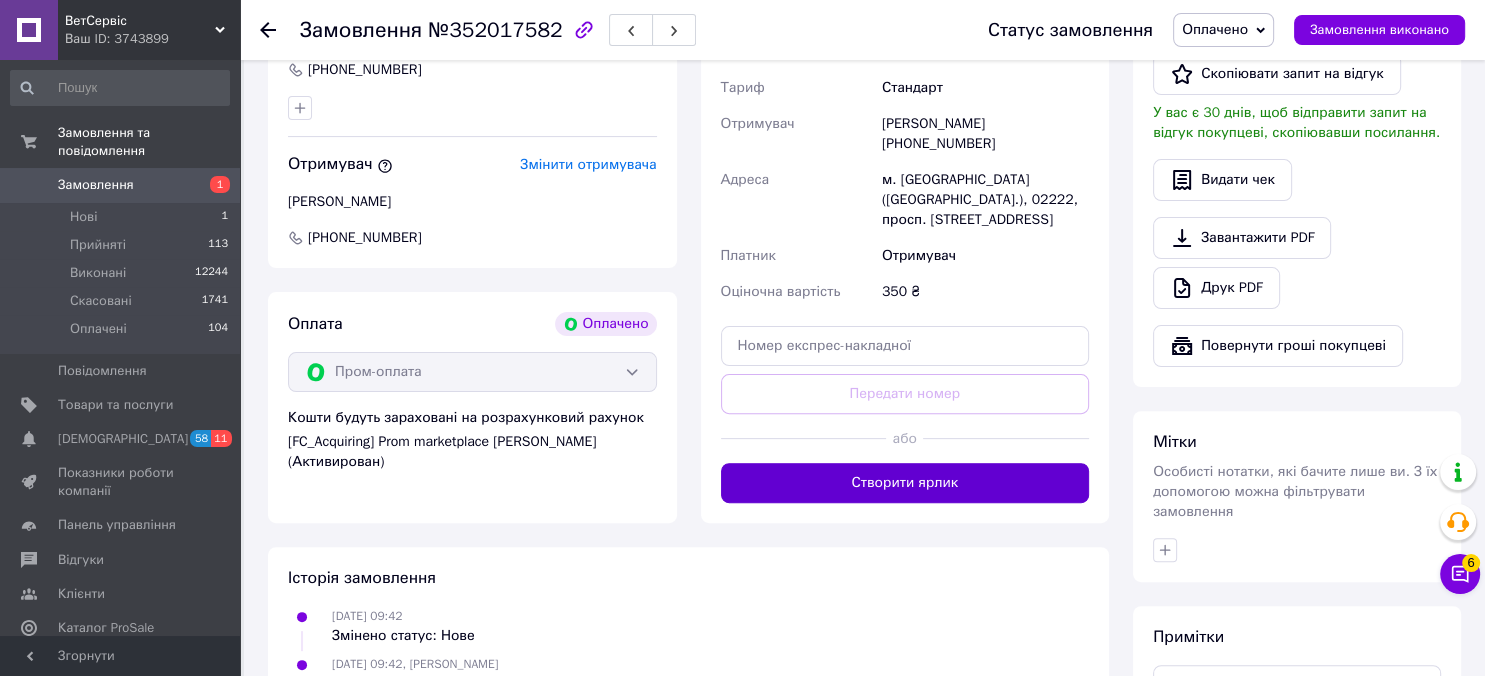 click on "Створити ярлик" at bounding box center (905, 483) 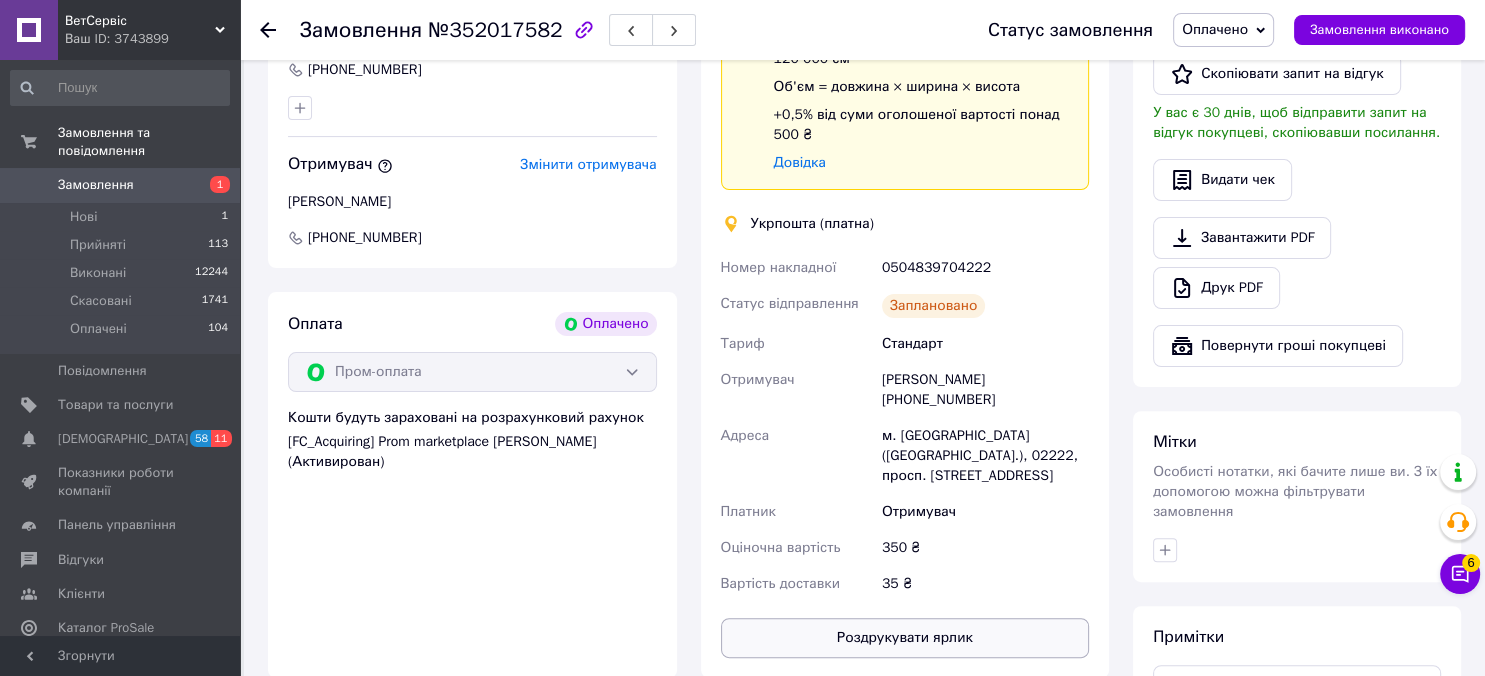 click on "Роздрукувати ярлик" at bounding box center [905, 638] 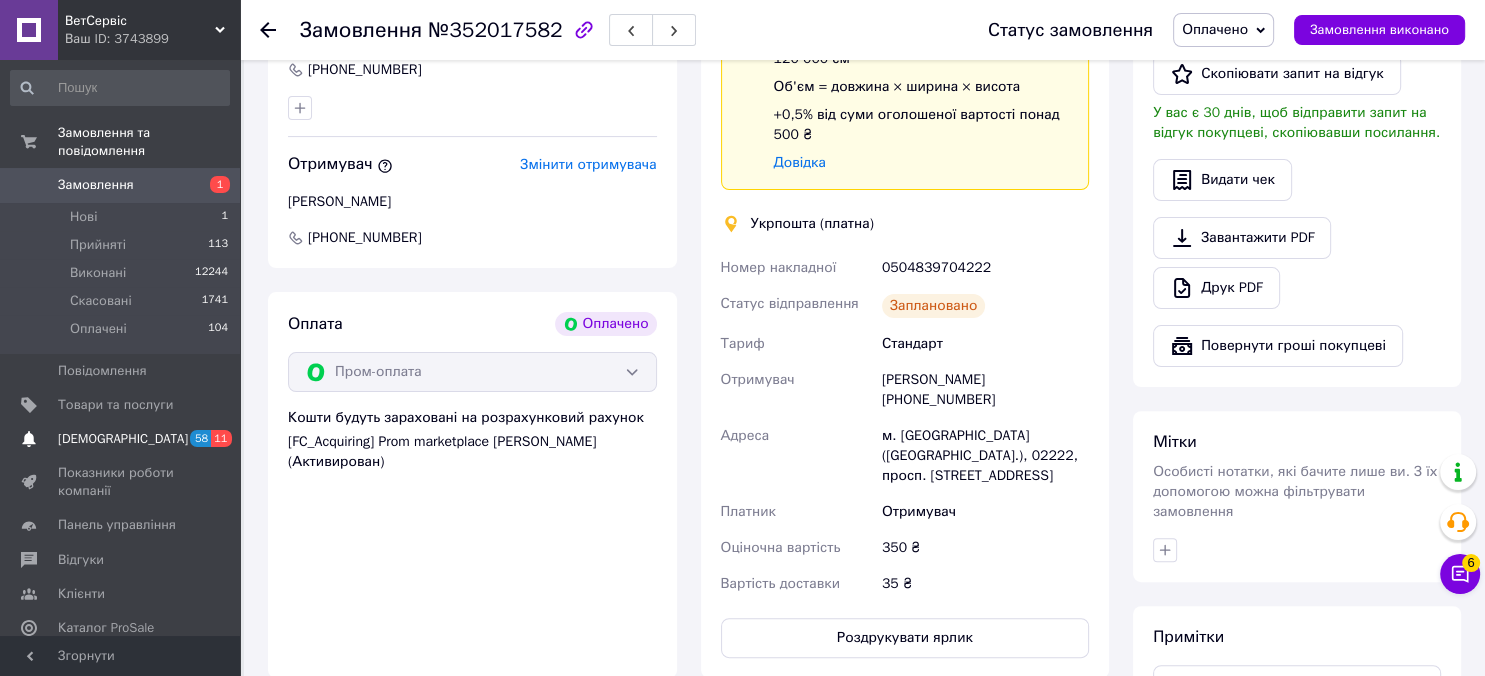 click on "Сповіщення 58 11" at bounding box center (120, 439) 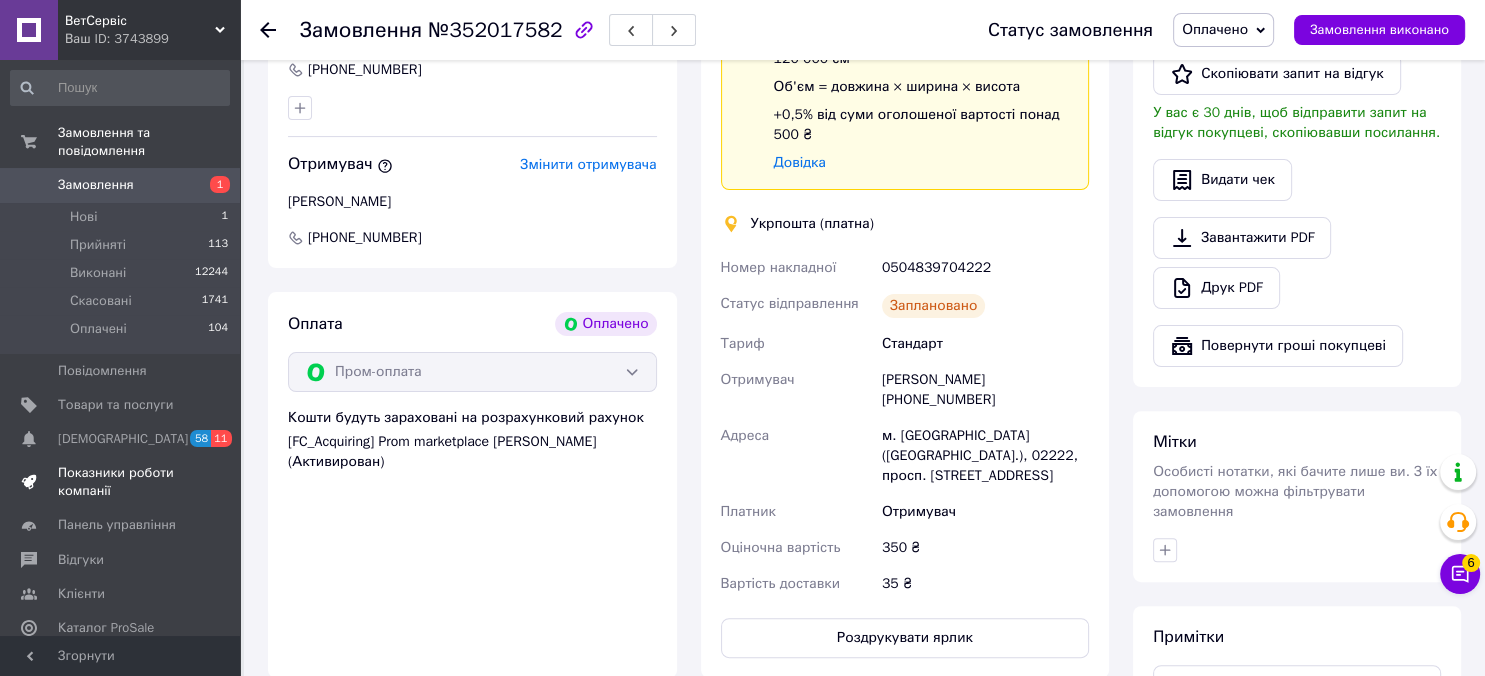 scroll, scrollTop: 0, scrollLeft: 0, axis: both 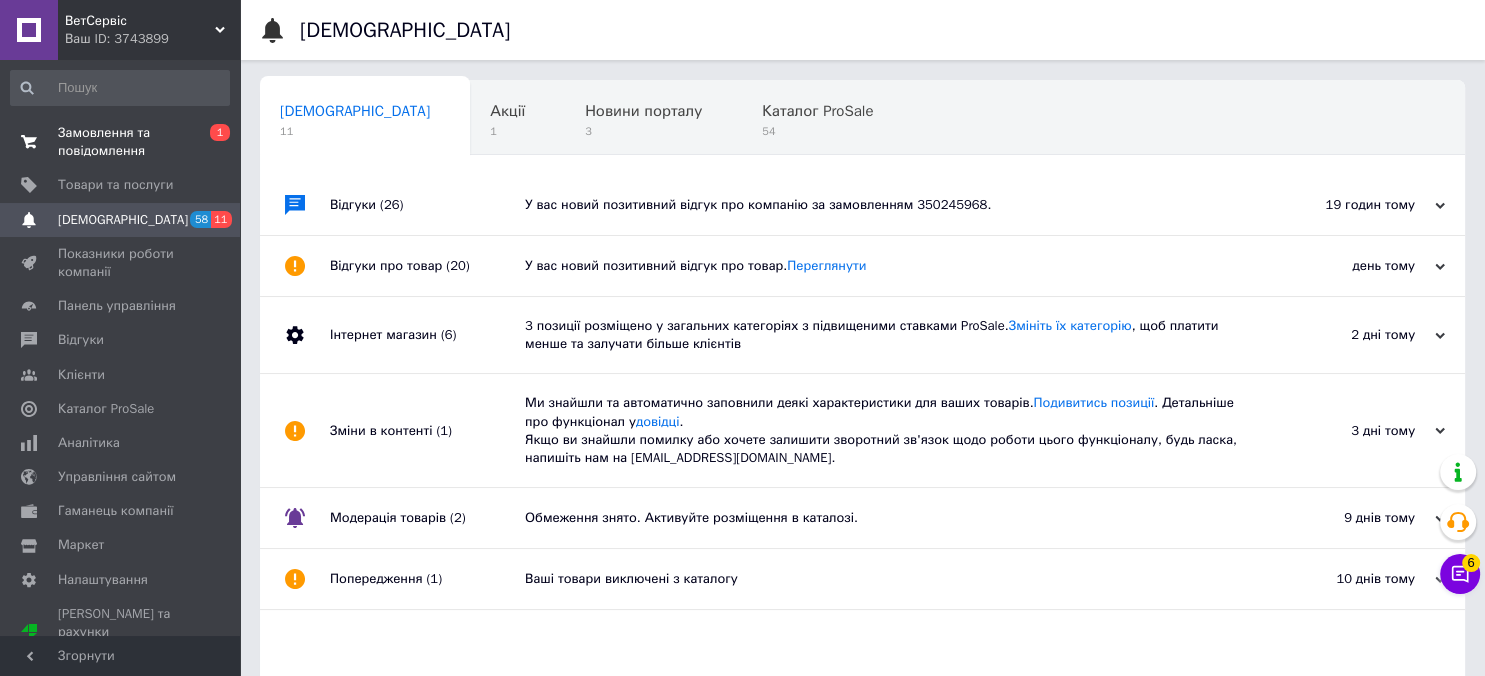 click on "Замовлення та повідомлення 0 1" at bounding box center [120, 142] 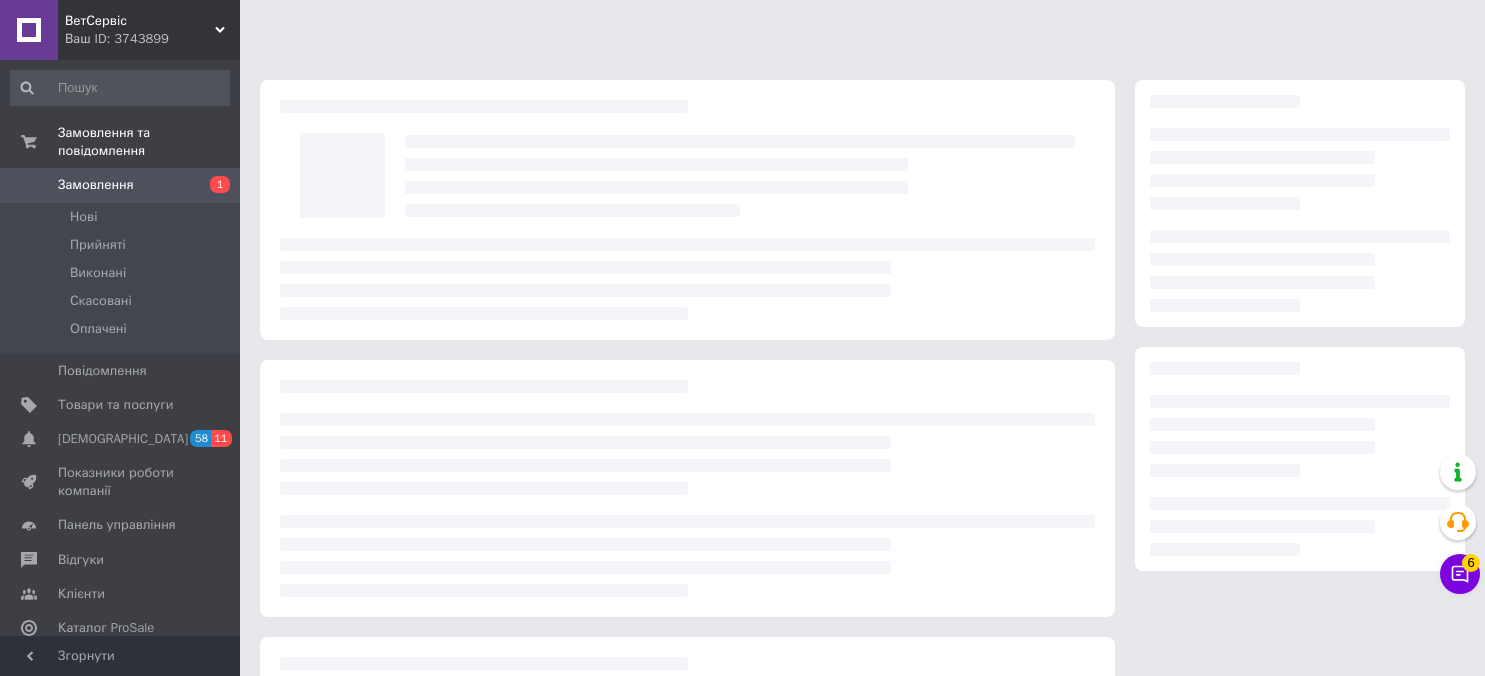 scroll, scrollTop: 0, scrollLeft: 0, axis: both 